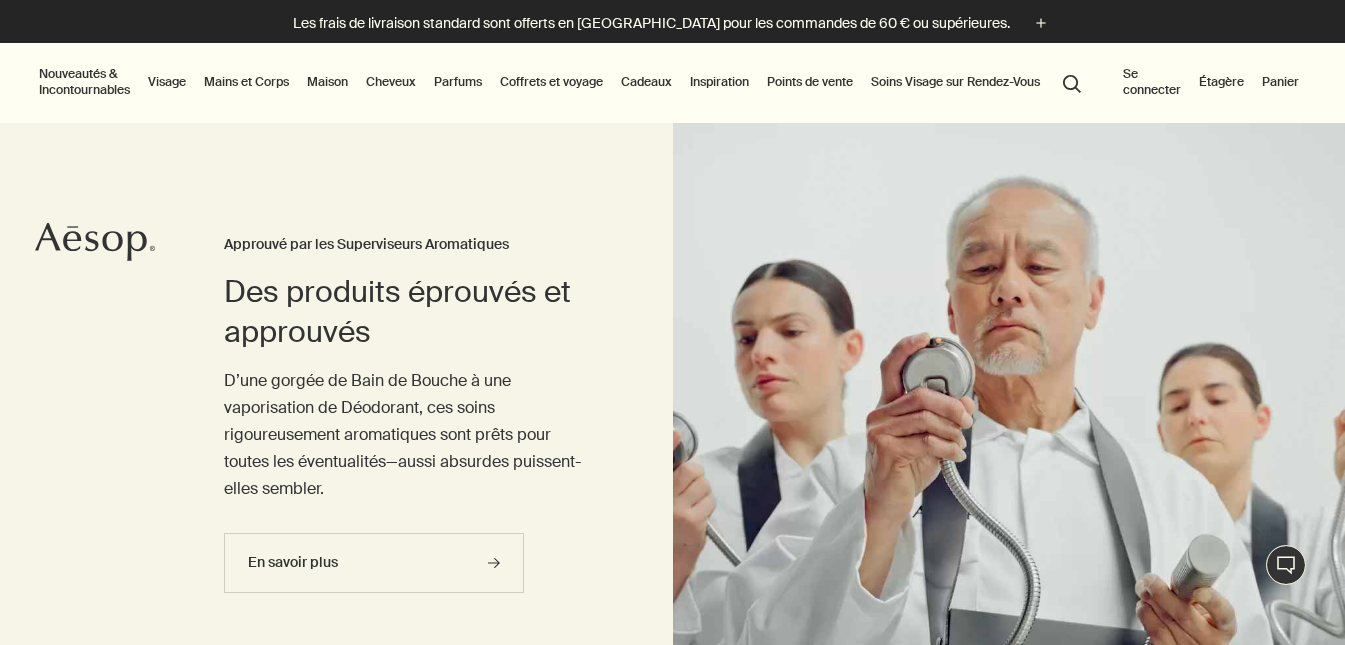 scroll, scrollTop: 0, scrollLeft: 0, axis: both 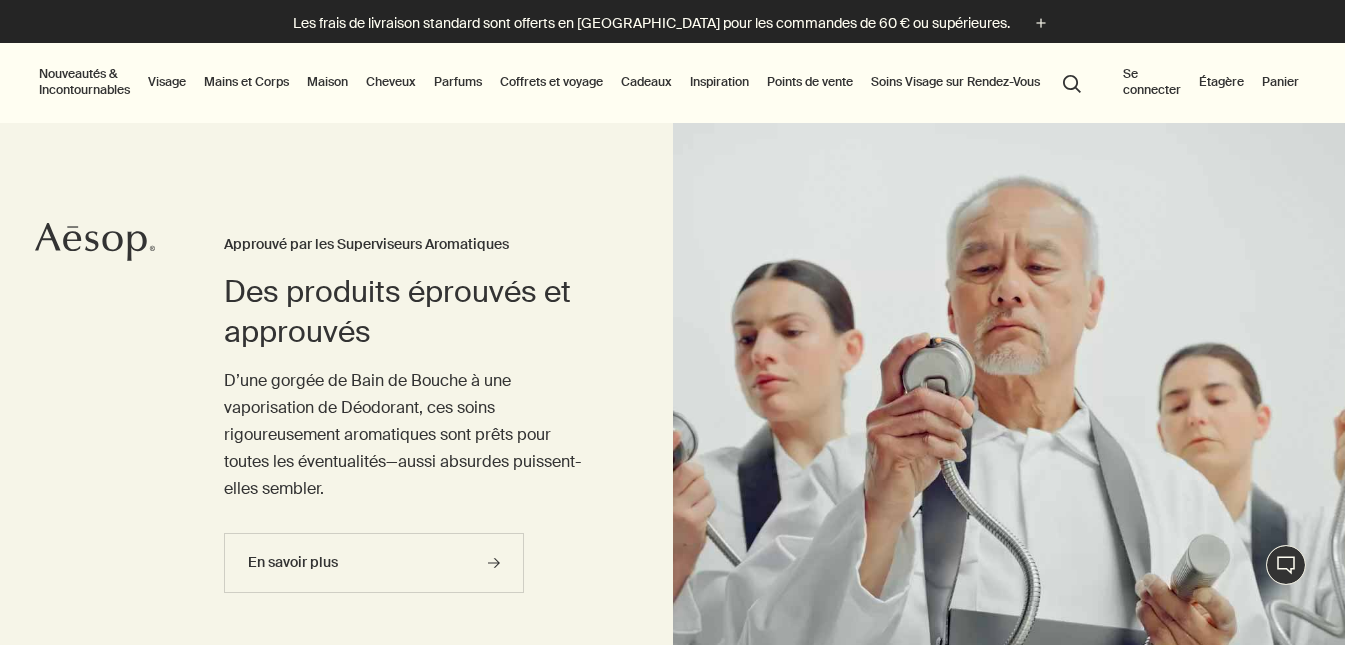 click on "Mains et Corps" at bounding box center [246, 82] 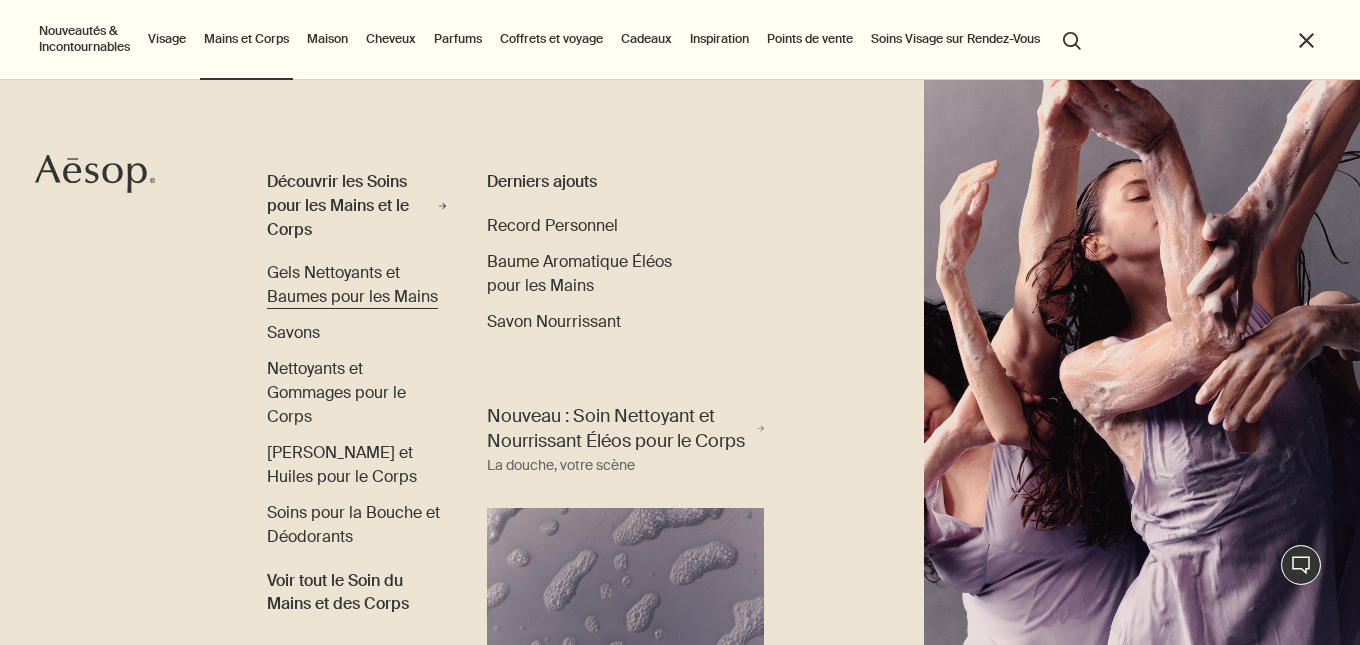 click on "Gels Nettoyants et Baumes pour les Mains" at bounding box center [356, 285] 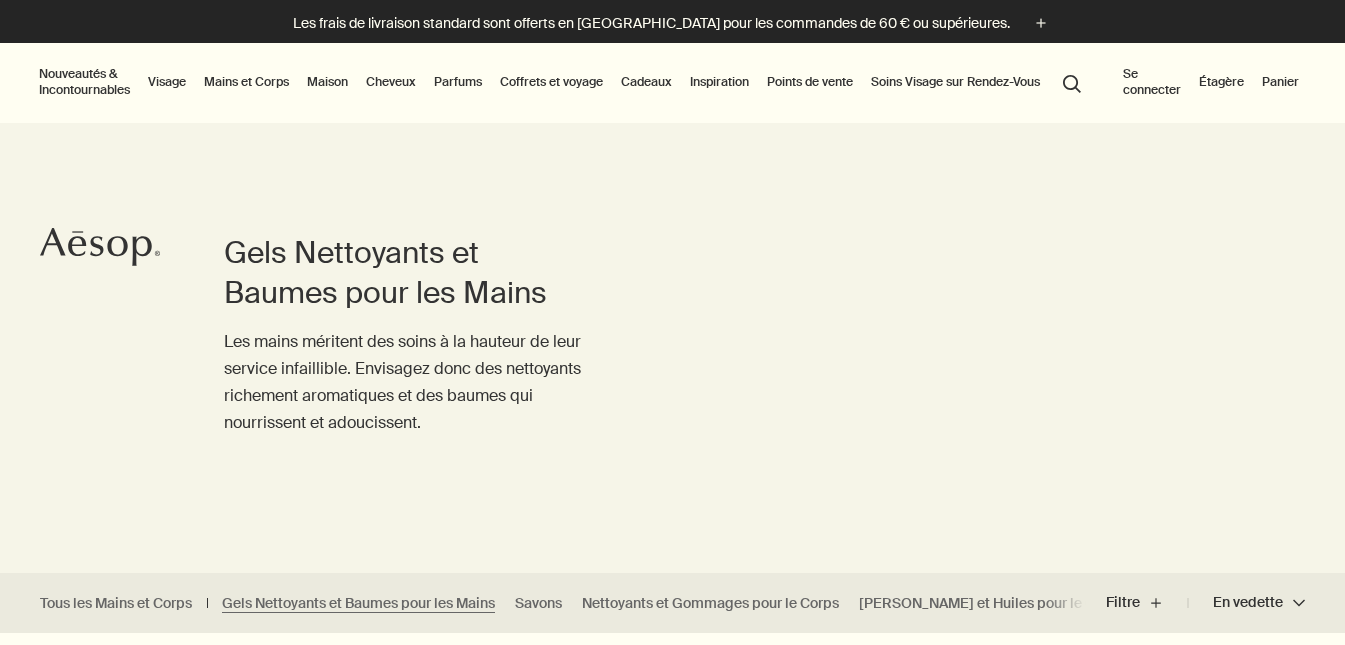 scroll, scrollTop: 0, scrollLeft: 0, axis: both 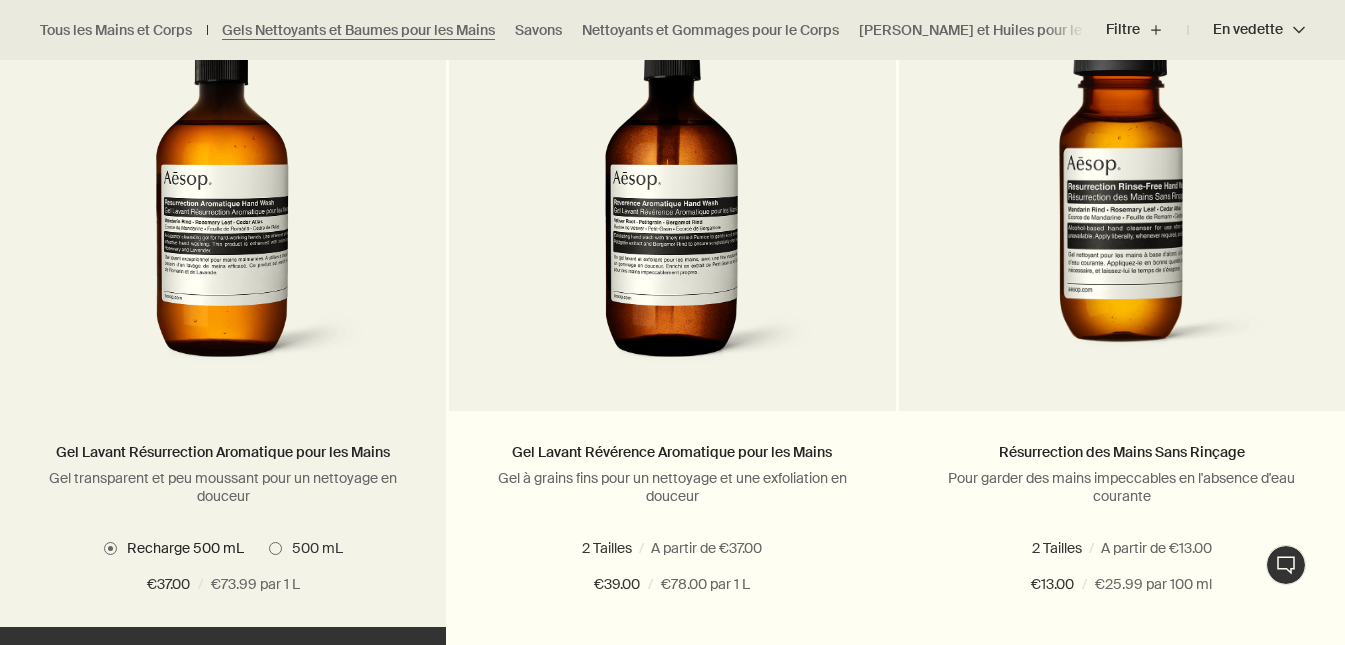 click on "Recharge 500 mL 500 mL" at bounding box center (223, 548) 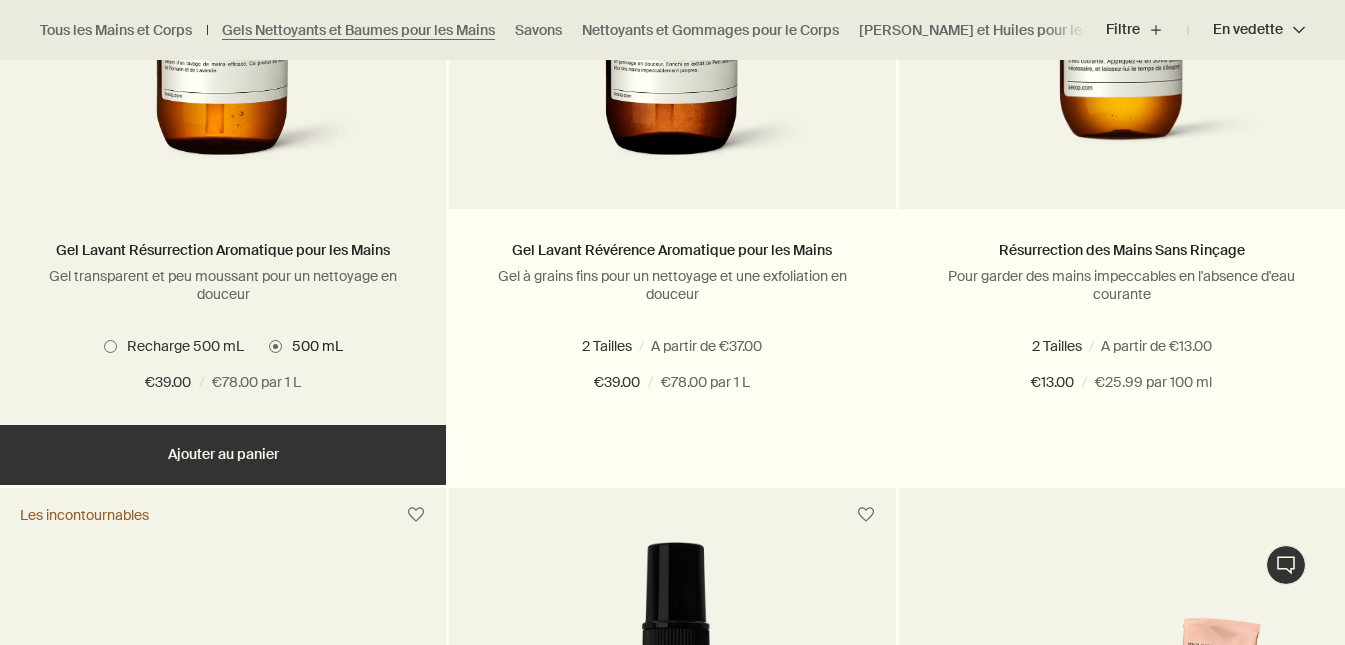 scroll, scrollTop: 1644, scrollLeft: 0, axis: vertical 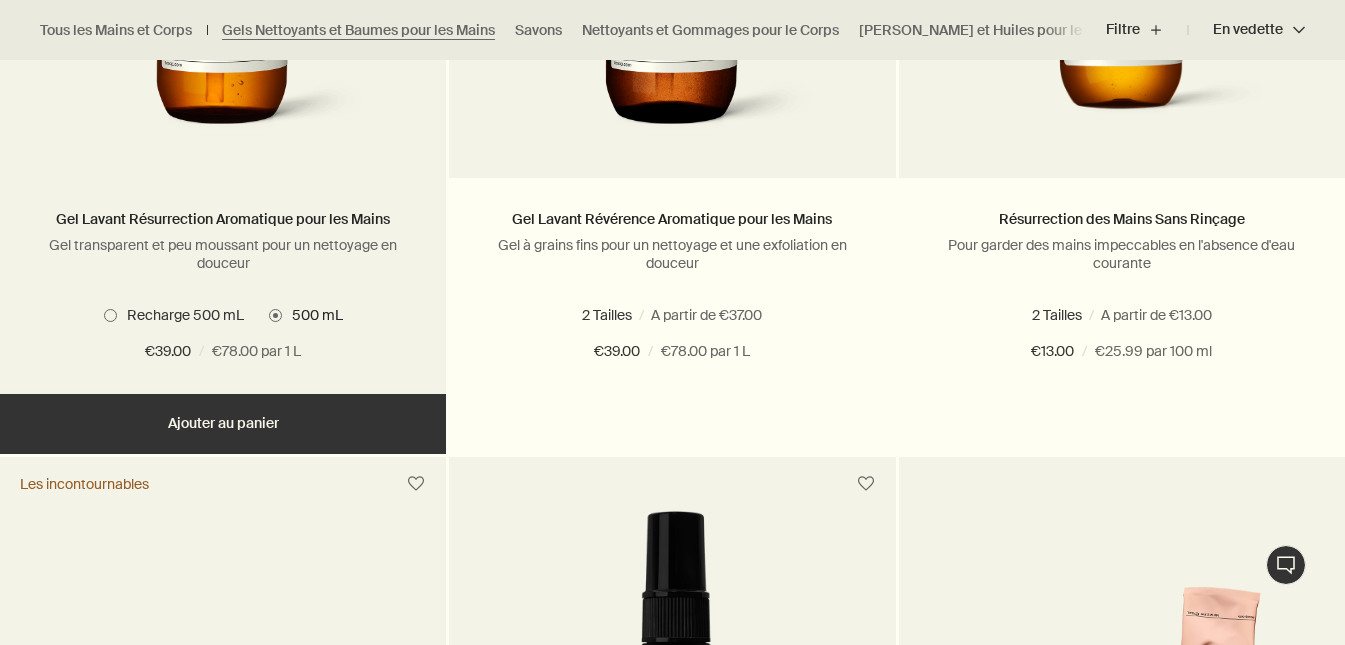 click on "Ajouter Ajouter au panier" at bounding box center [223, 424] 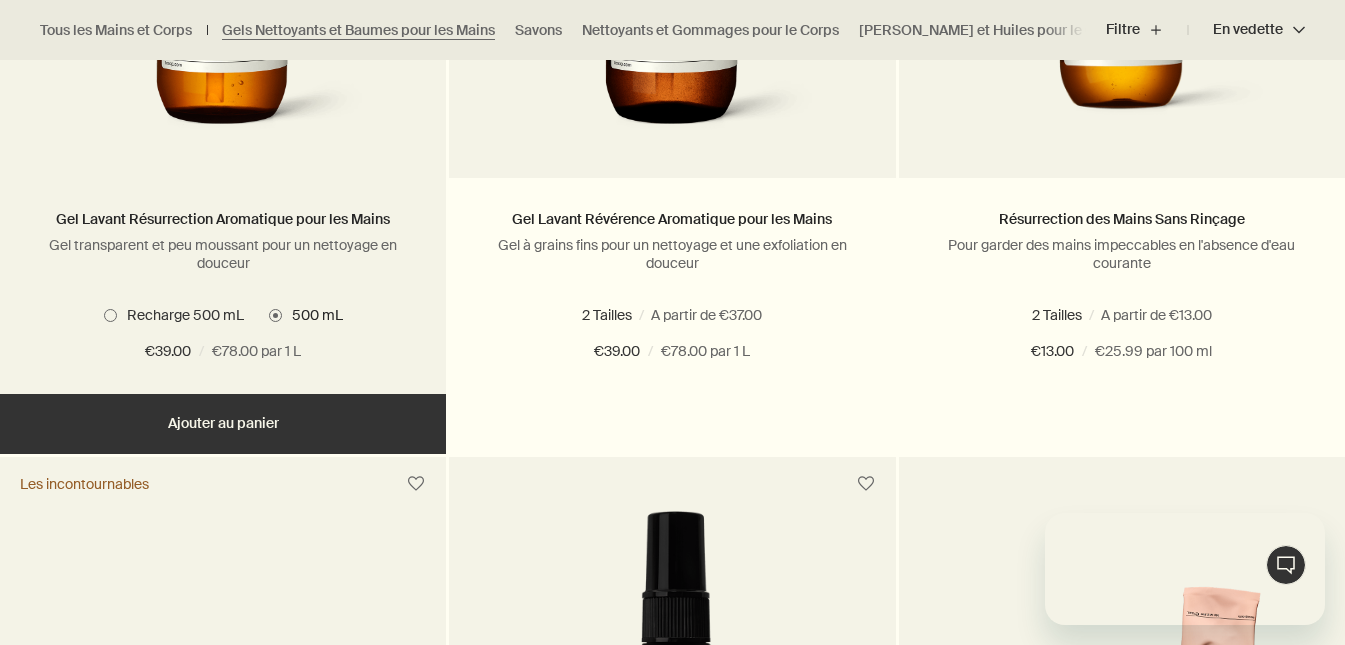 scroll, scrollTop: 0, scrollLeft: 0, axis: both 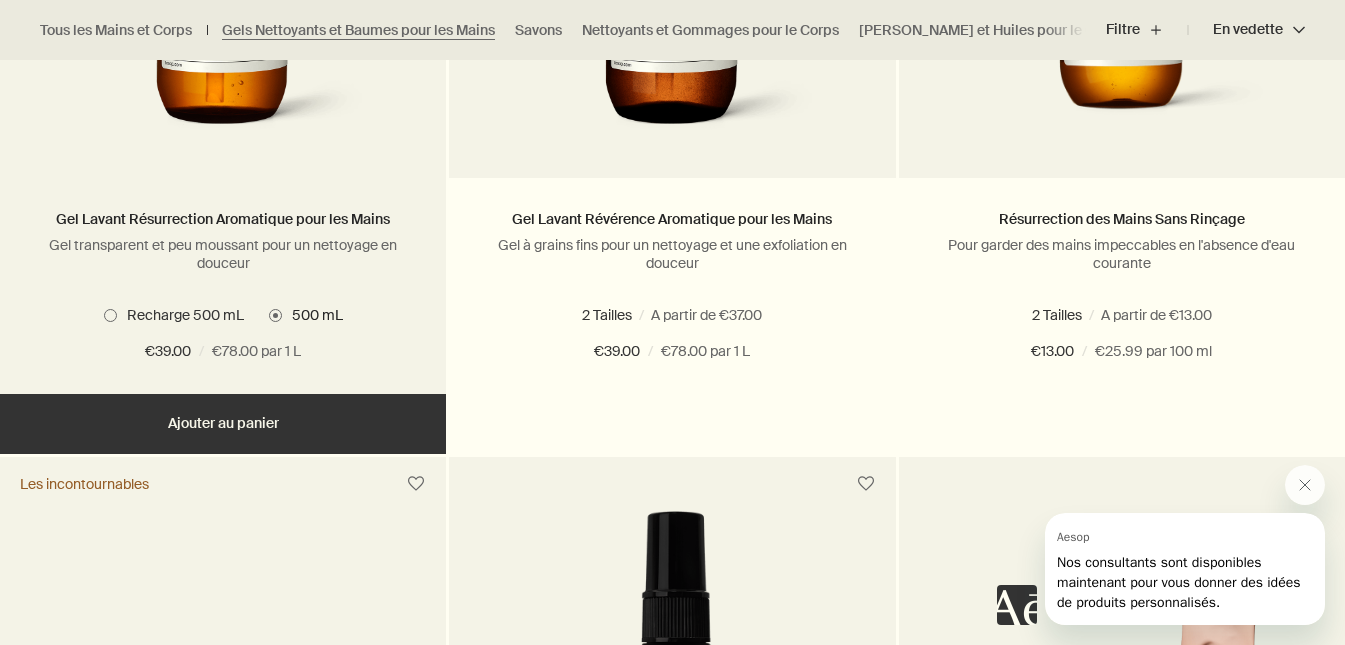 click on "Ajouté Ajouté au panier Ajouter Ajouter au panier" at bounding box center [223, 424] 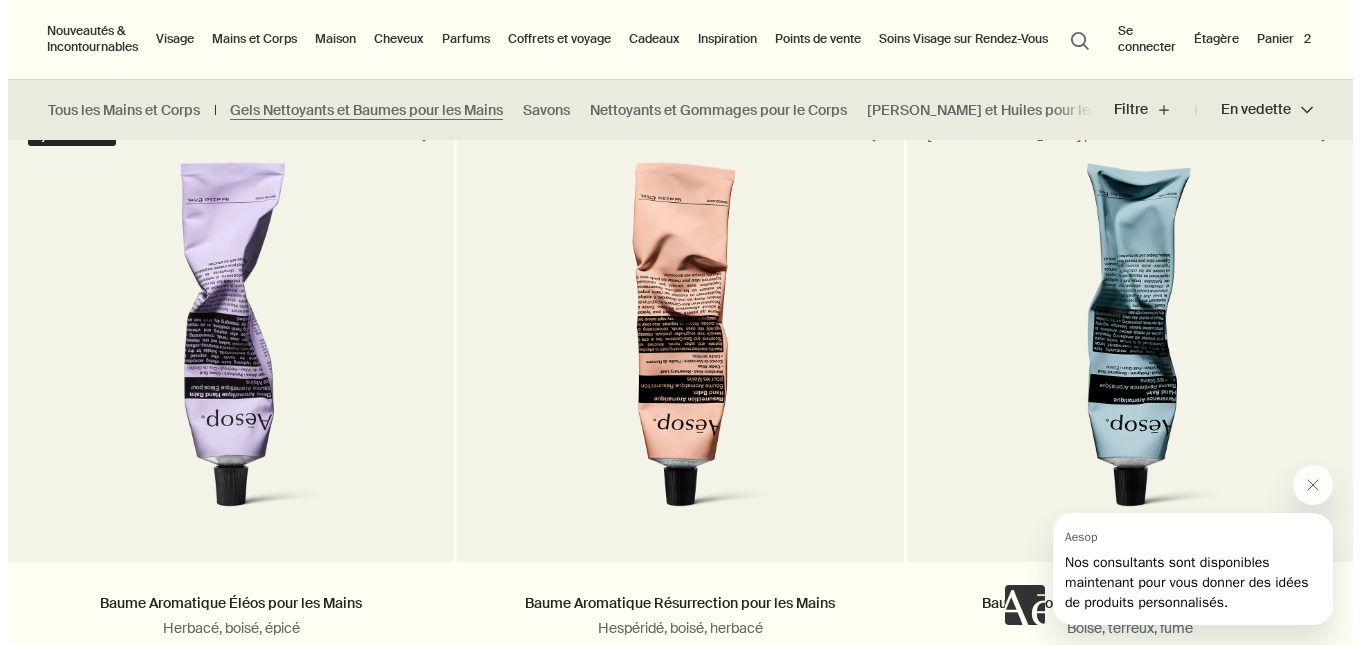 scroll, scrollTop: 492, scrollLeft: 0, axis: vertical 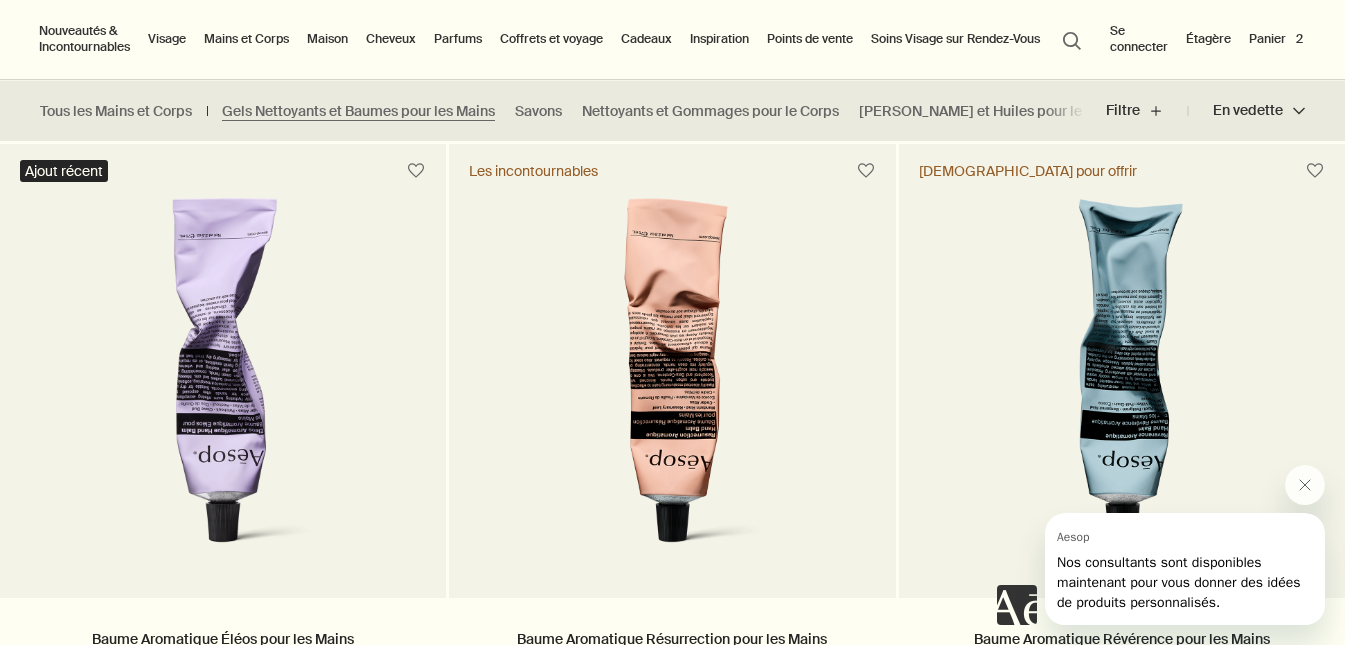 click on "Se connecter" at bounding box center (1139, 39) 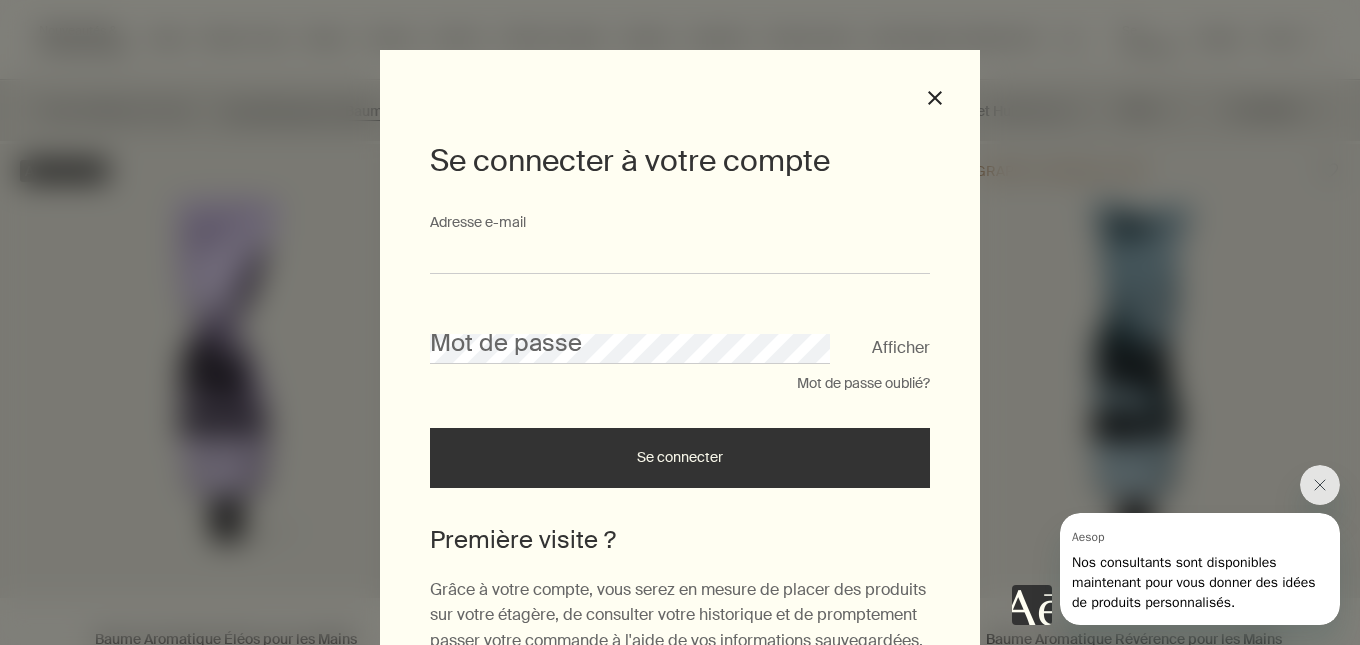 type on "**********" 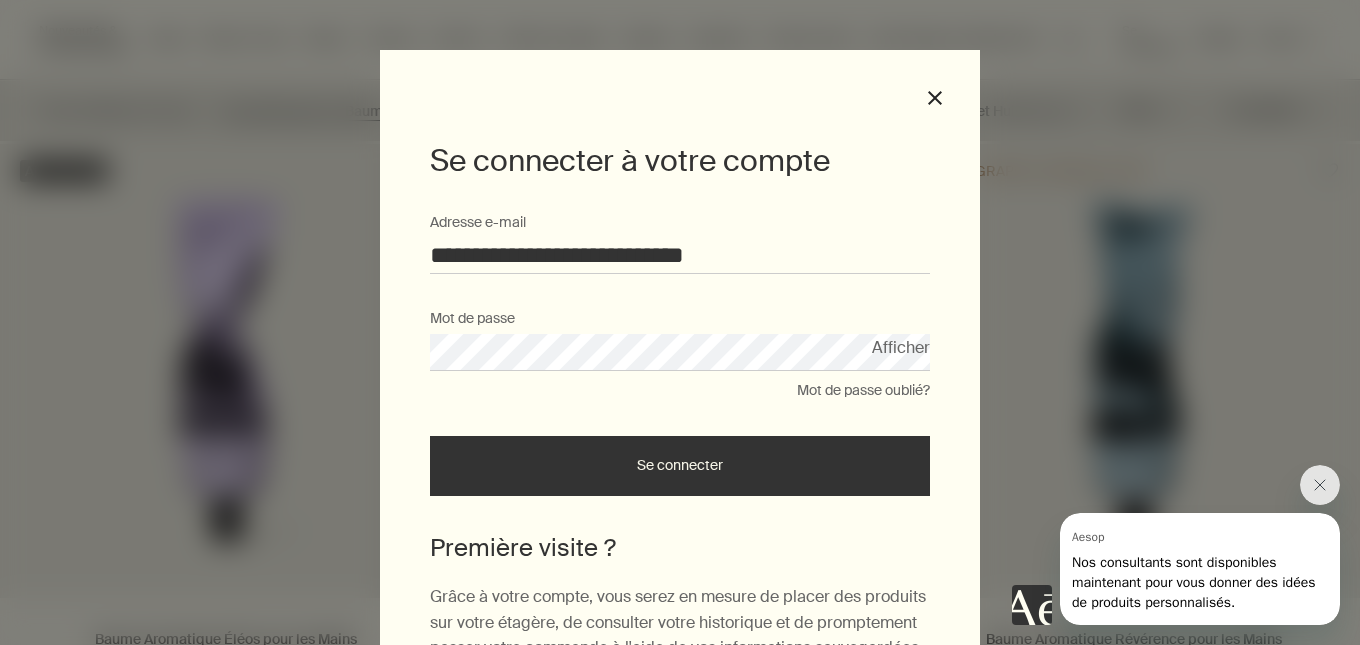 click on "Se connecter" at bounding box center [680, 466] 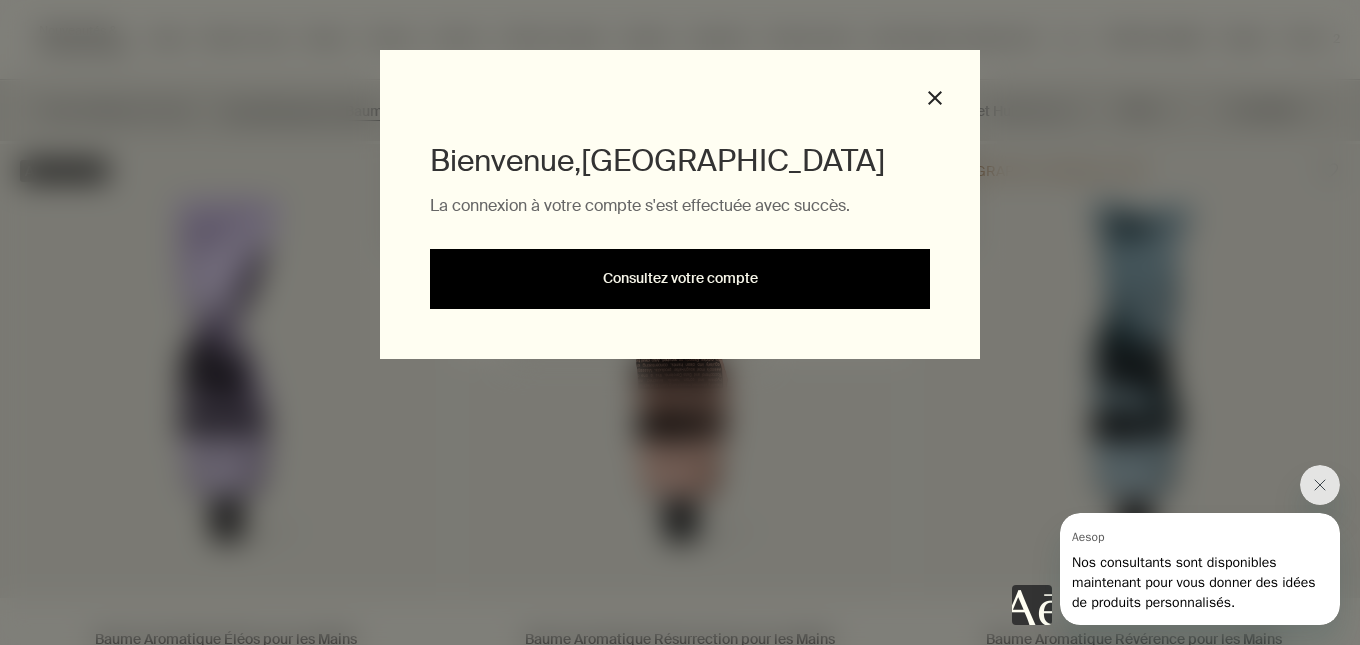 click on "Consultez votre compte" at bounding box center [680, 279] 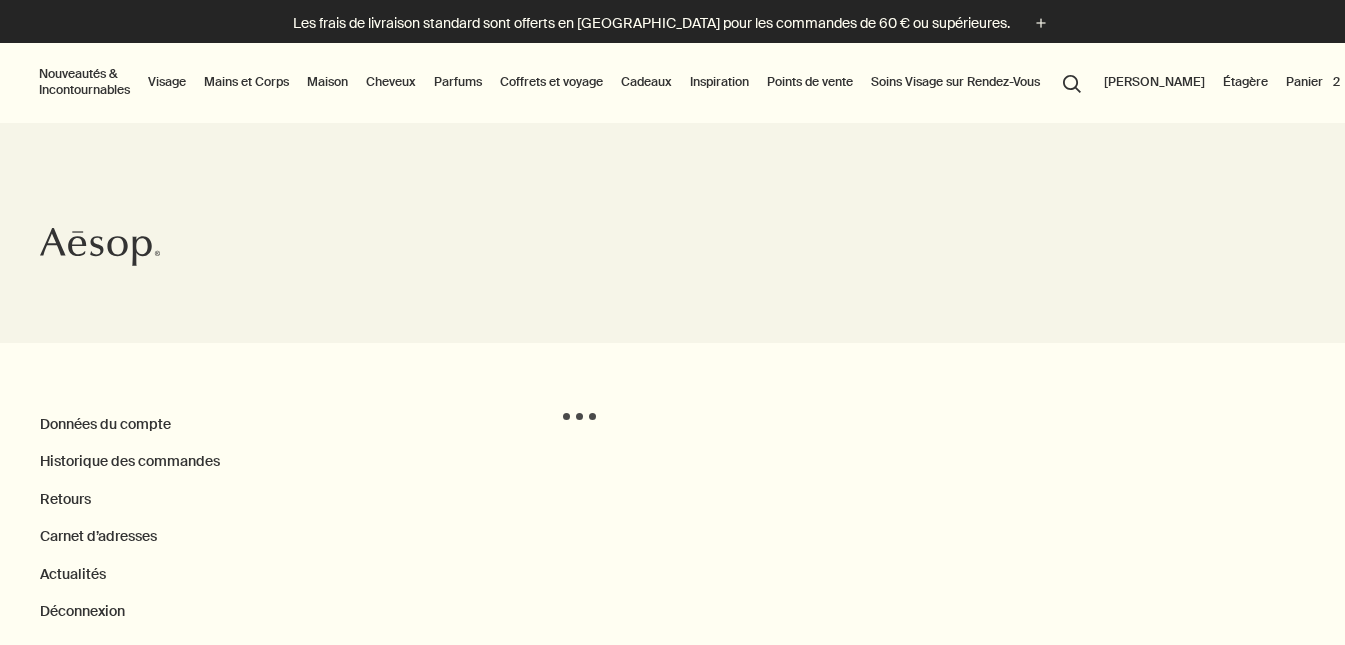 scroll, scrollTop: 0, scrollLeft: 0, axis: both 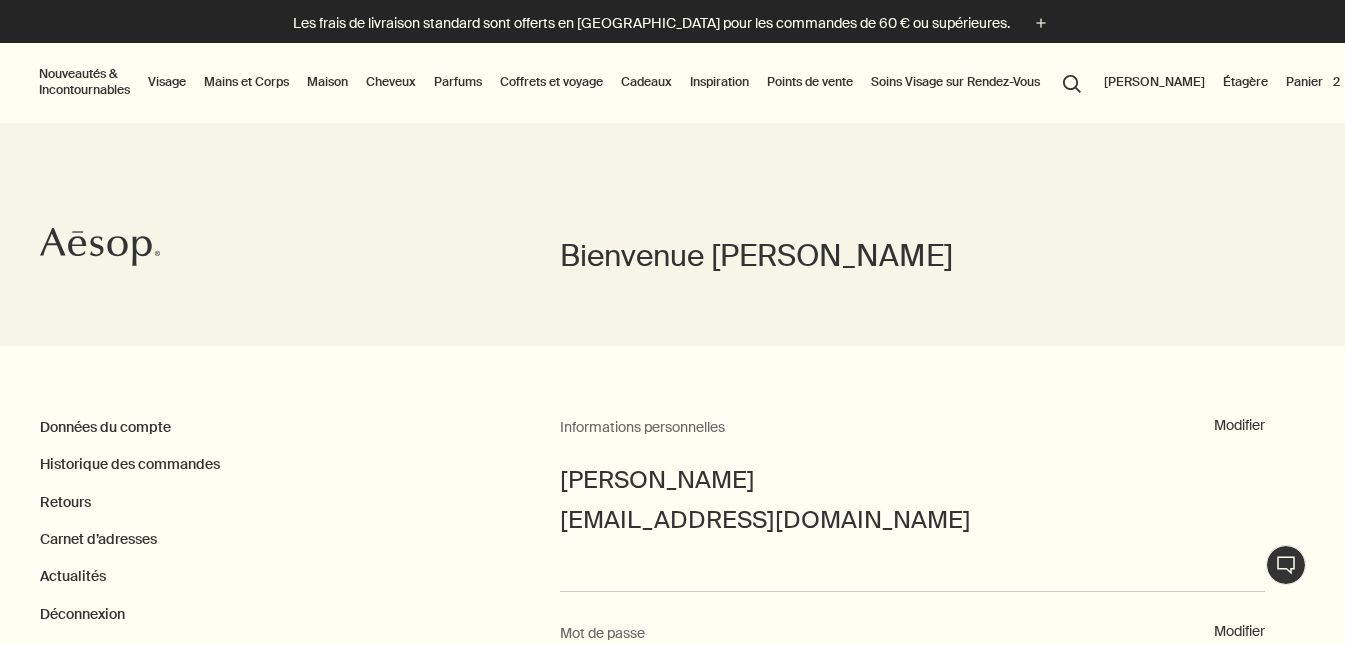 click on "Panier 2" at bounding box center (1313, 82) 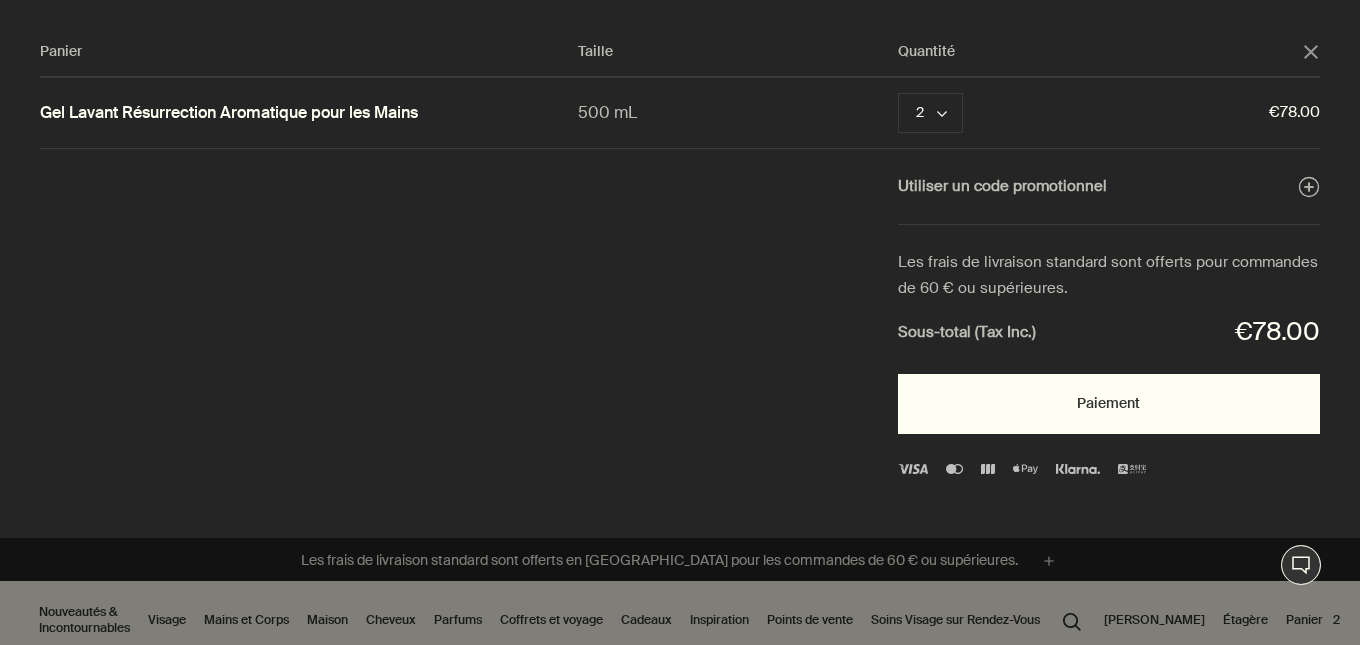 click on "Paiement" at bounding box center [1109, 404] 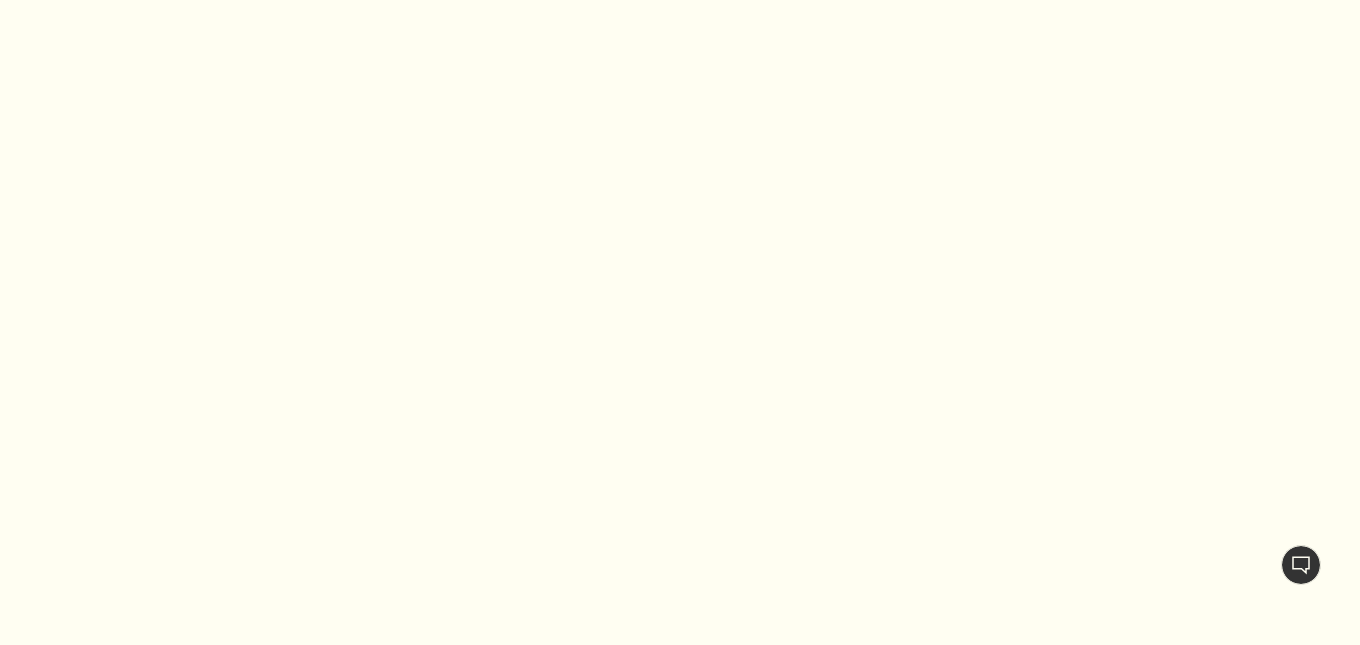 scroll, scrollTop: 0, scrollLeft: 0, axis: both 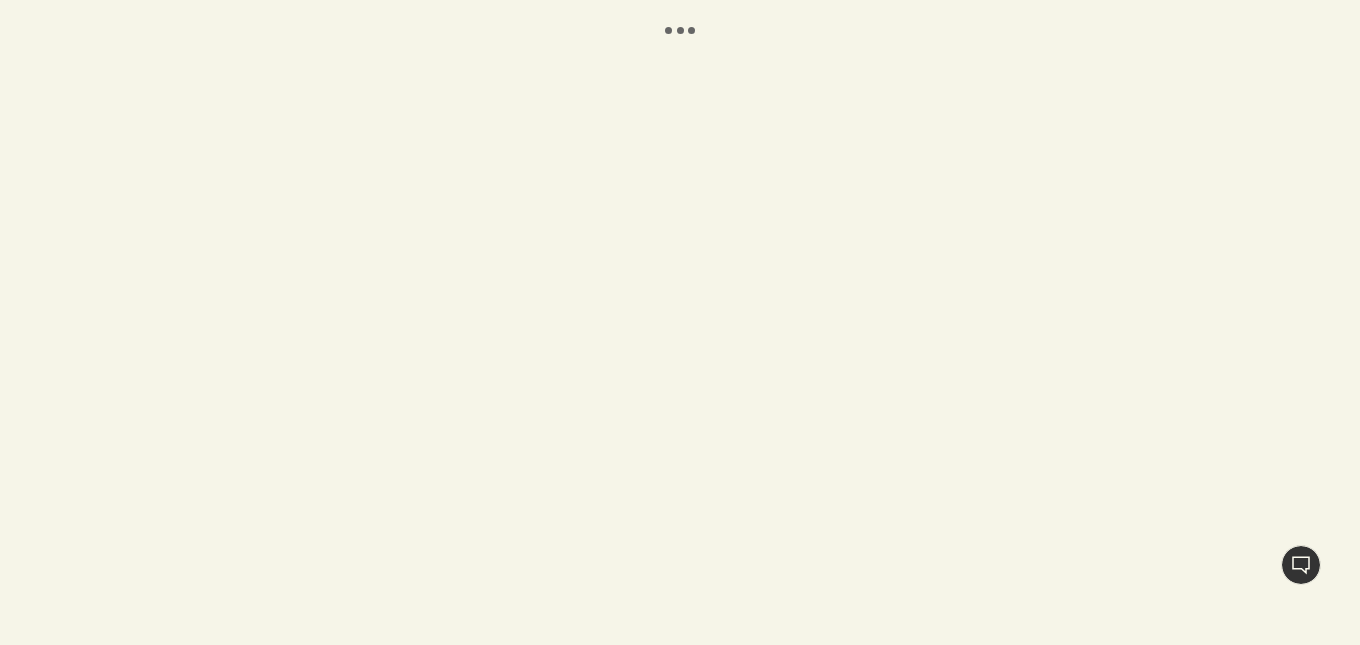 select on "FR" 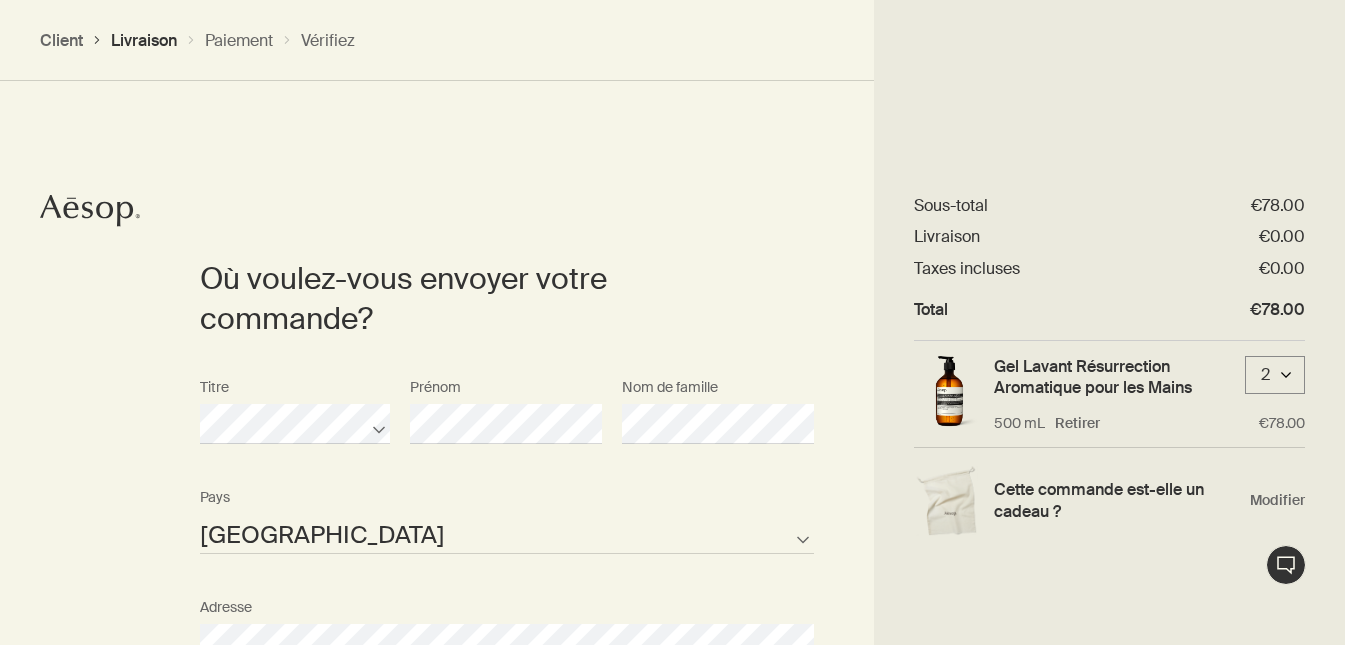 scroll, scrollTop: 442, scrollLeft: 0, axis: vertical 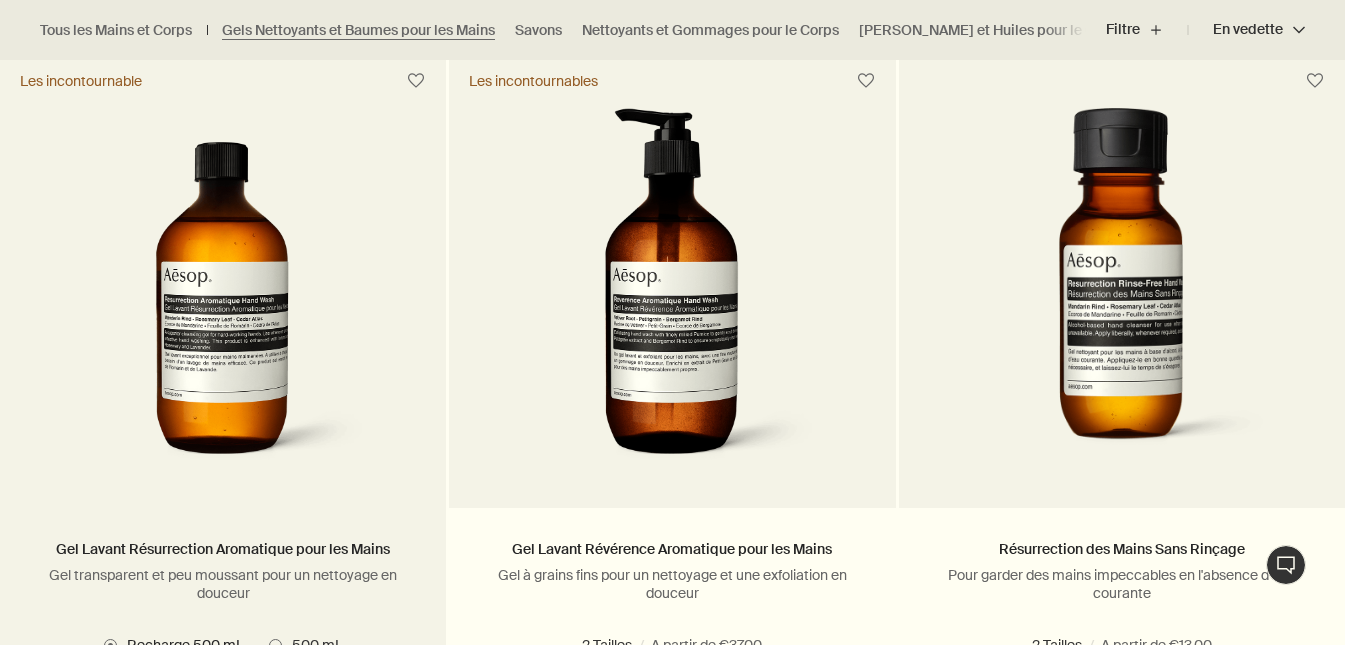 click at bounding box center (223, 293) 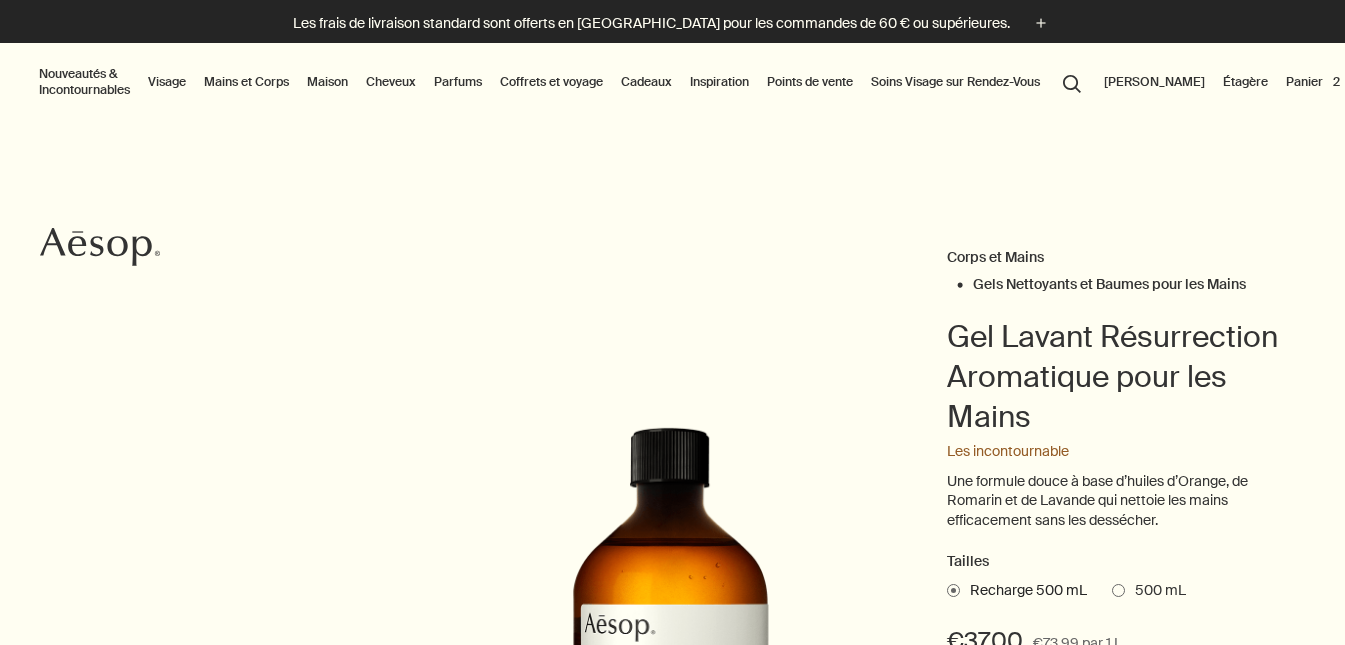 scroll, scrollTop: 0, scrollLeft: 0, axis: both 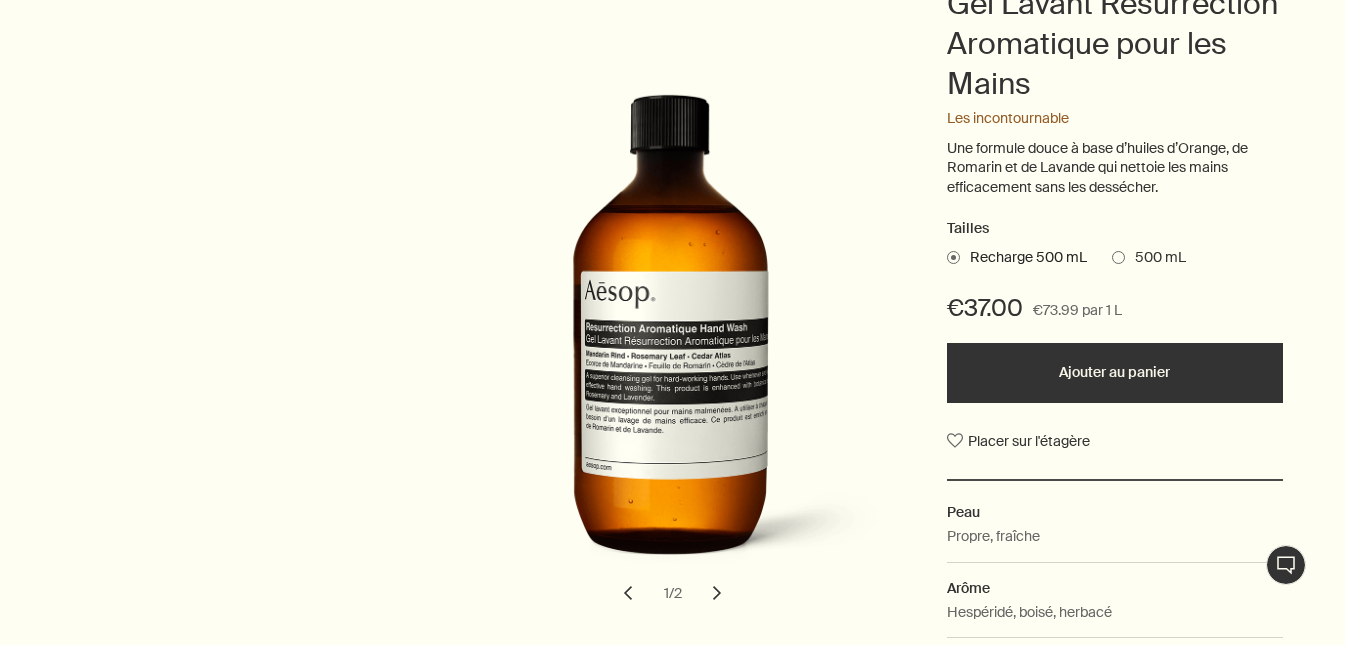 click at bounding box center [1118, 257] 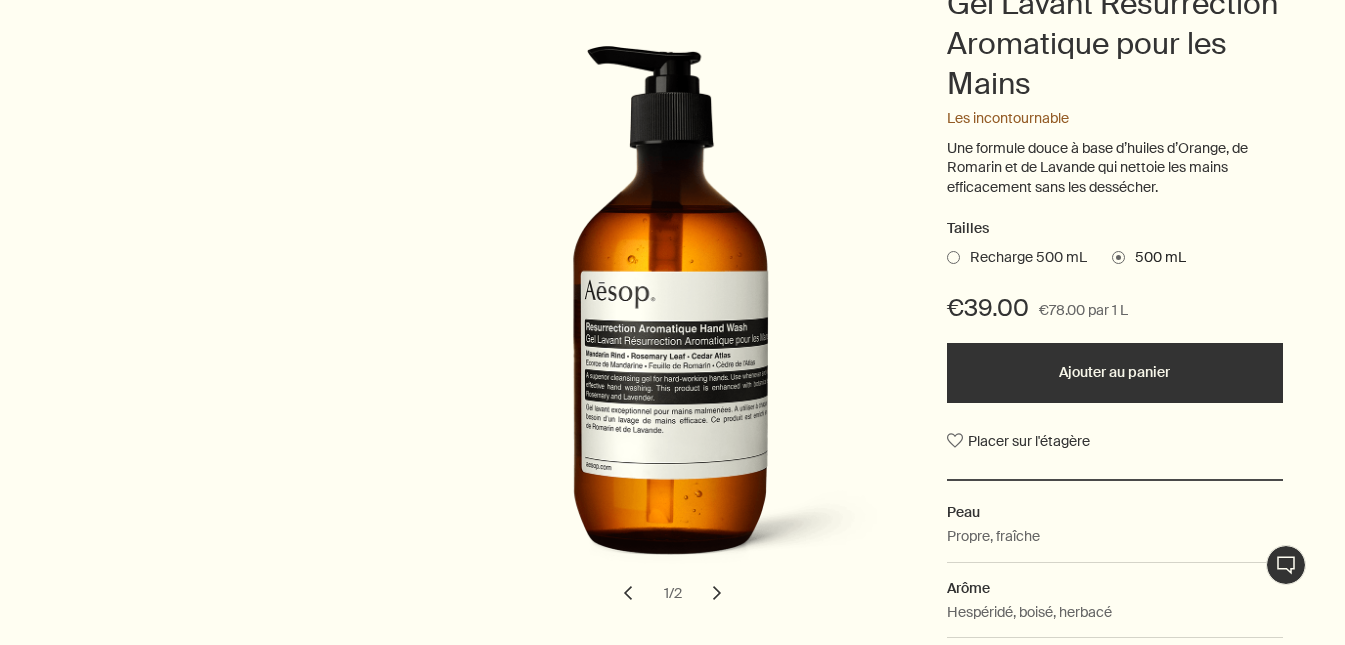 click at bounding box center [953, 257] 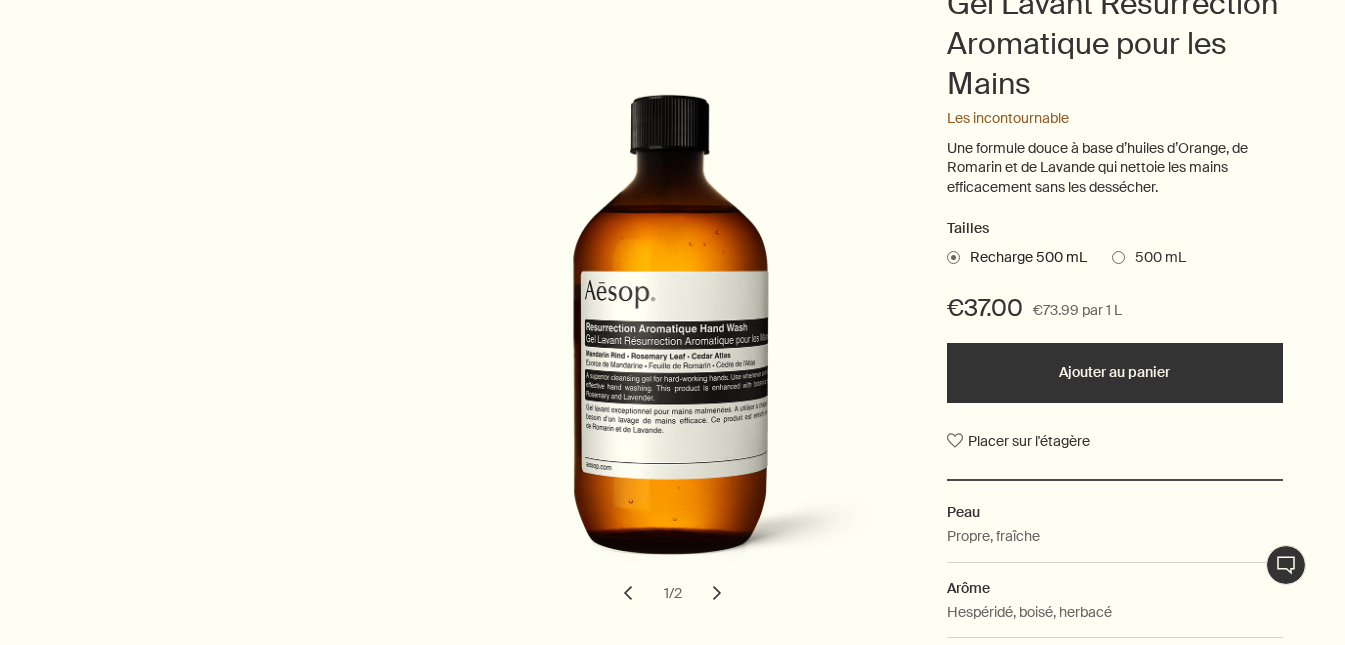 click on "Ajouter au panier" at bounding box center [1115, 373] 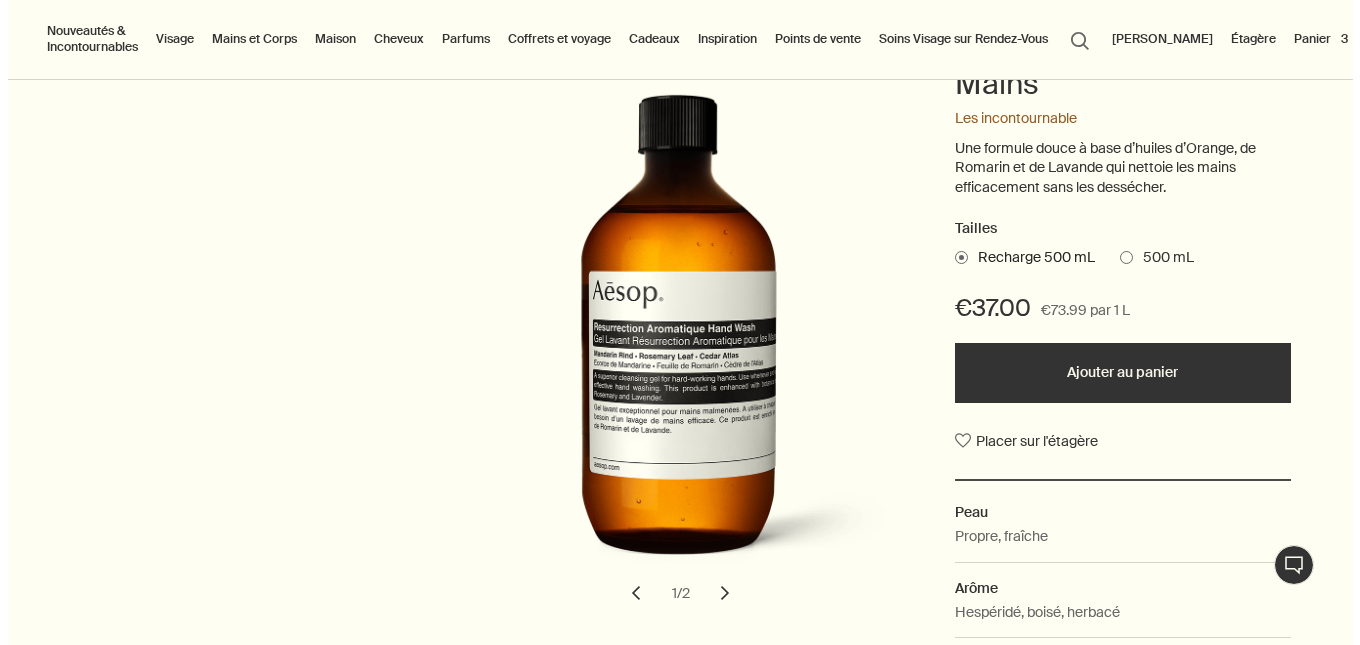 scroll, scrollTop: 0, scrollLeft: 0, axis: both 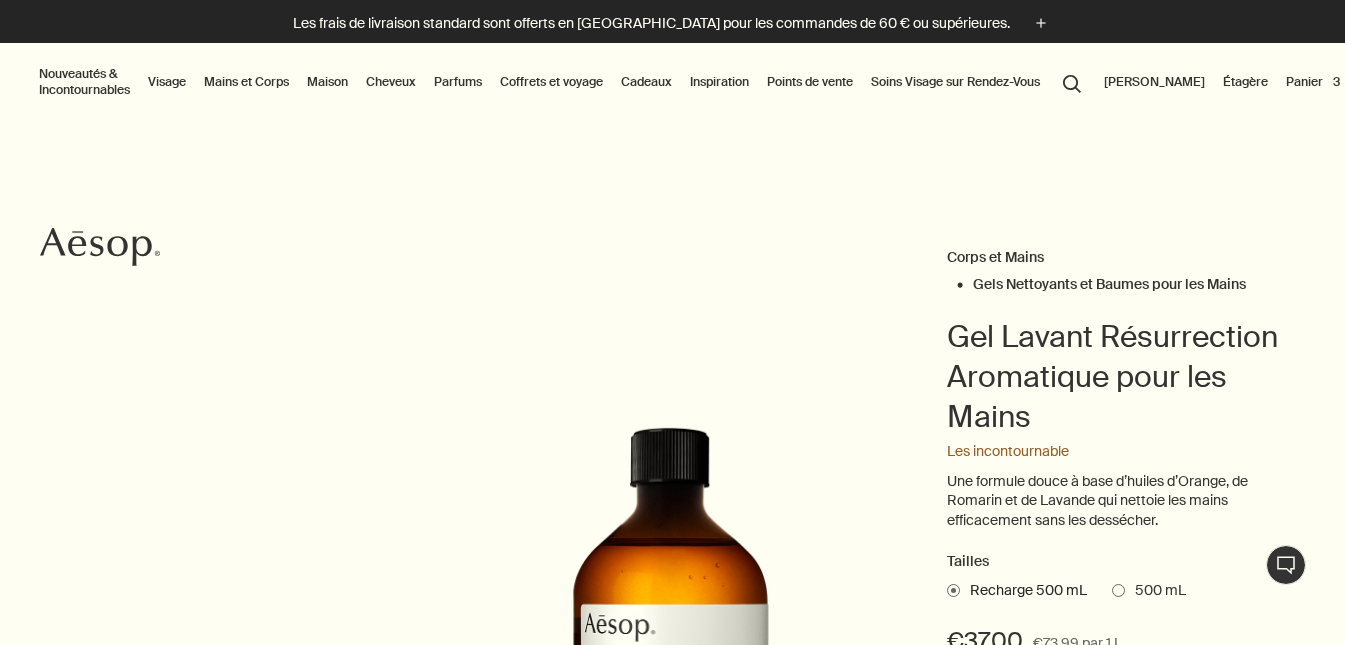 click on "Panier 3" at bounding box center (1313, 82) 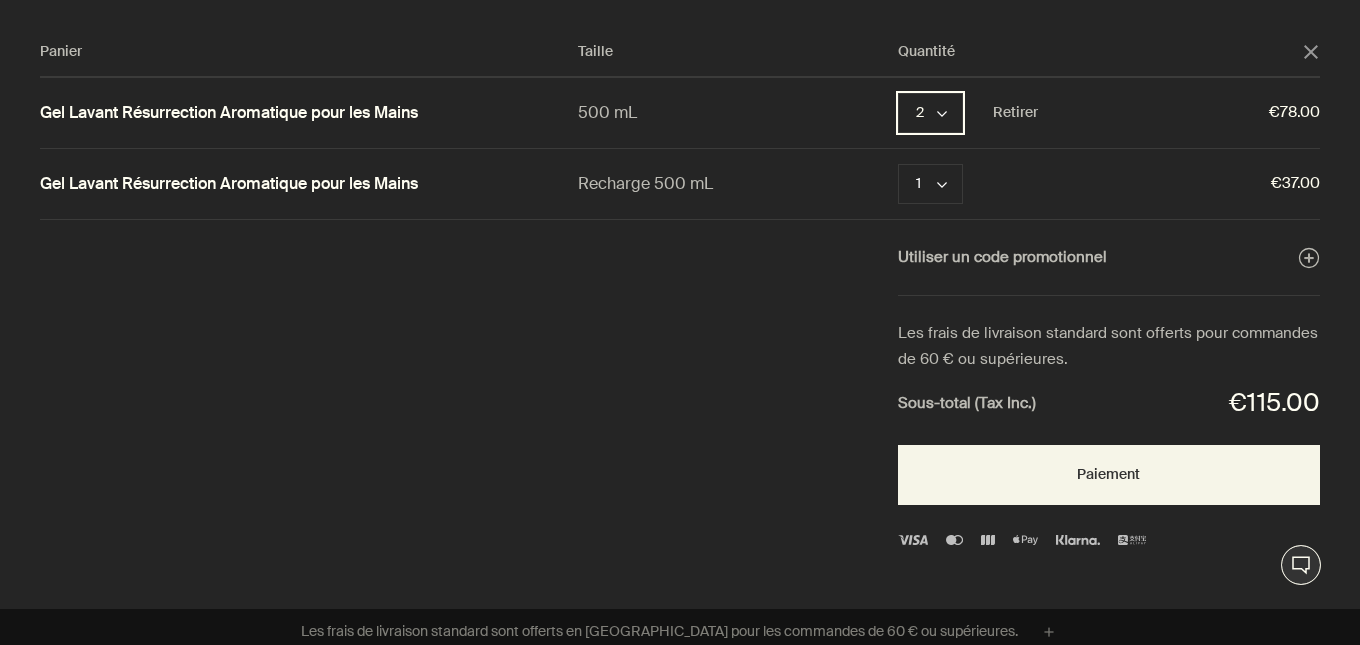 click on "chevron" 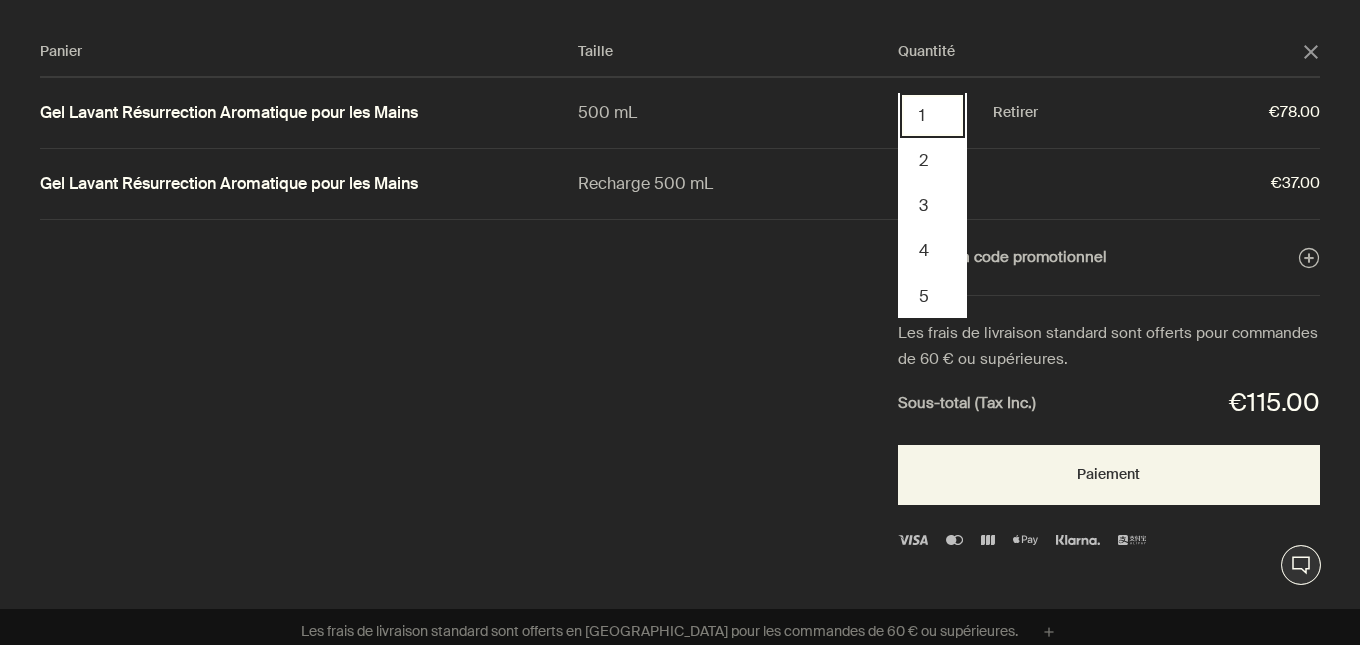 click on "1" at bounding box center [932, 115] 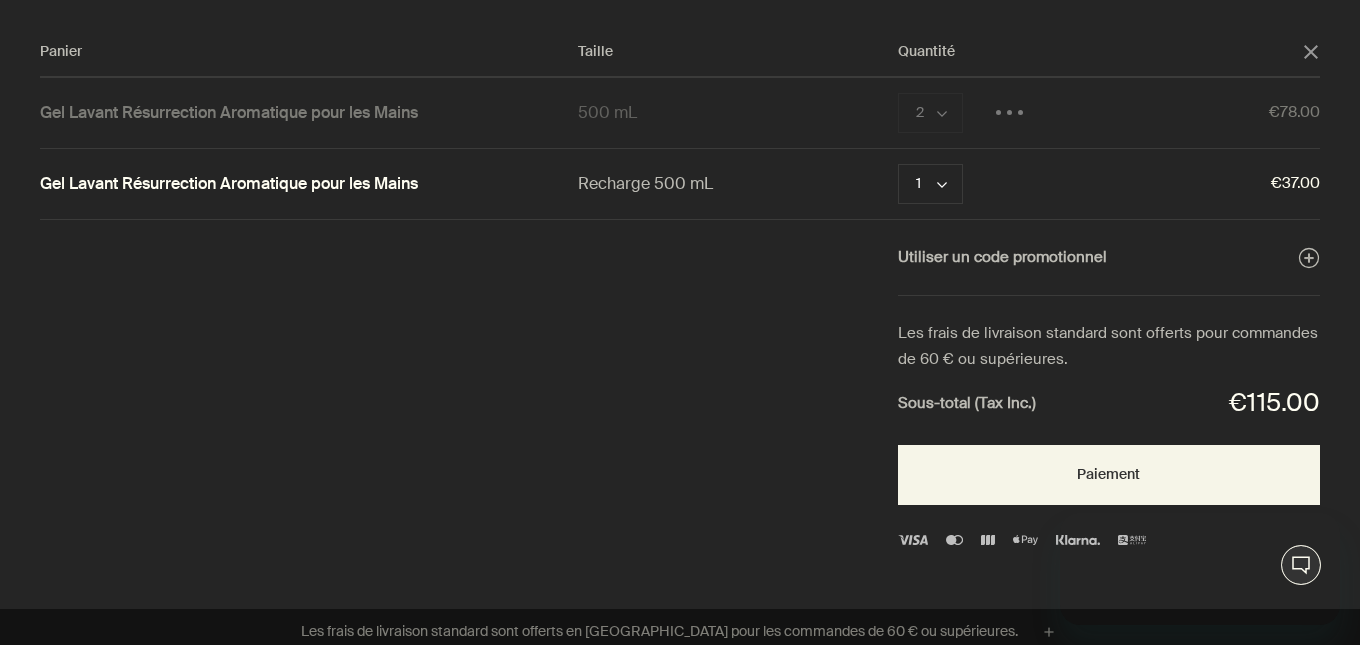 scroll, scrollTop: 0, scrollLeft: 0, axis: both 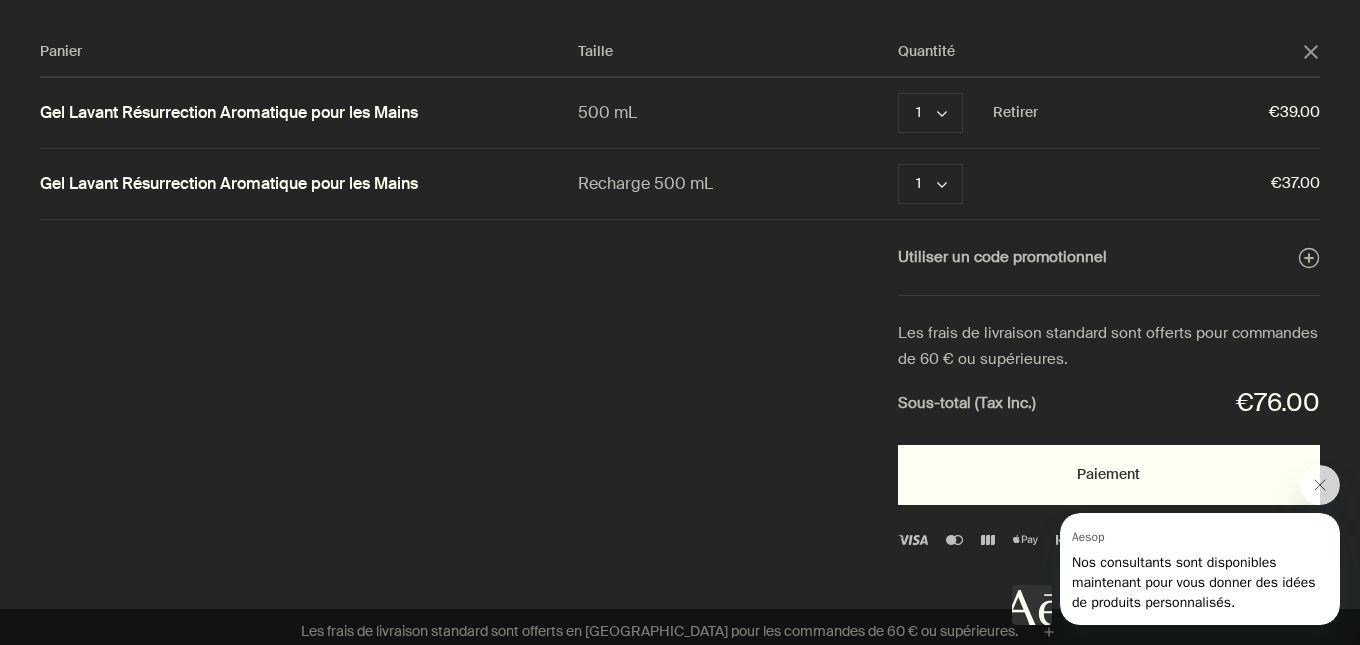 click on "Paiement" at bounding box center (1109, 475) 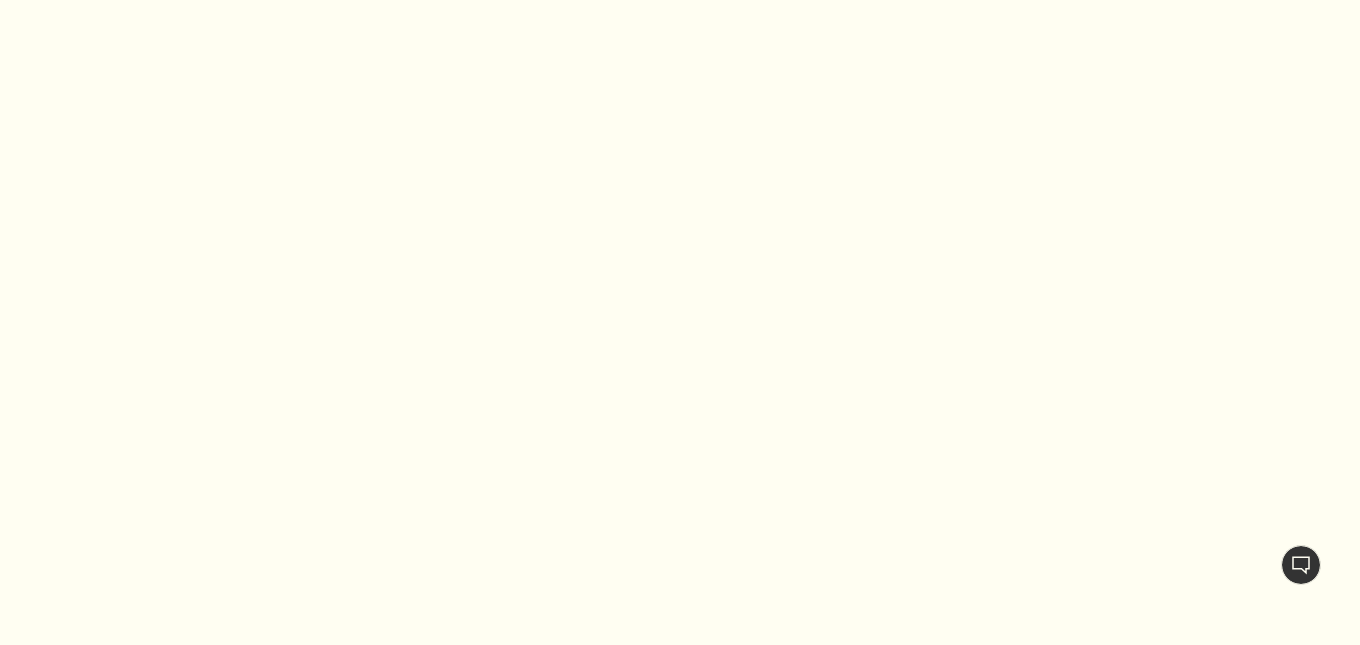 scroll, scrollTop: 0, scrollLeft: 0, axis: both 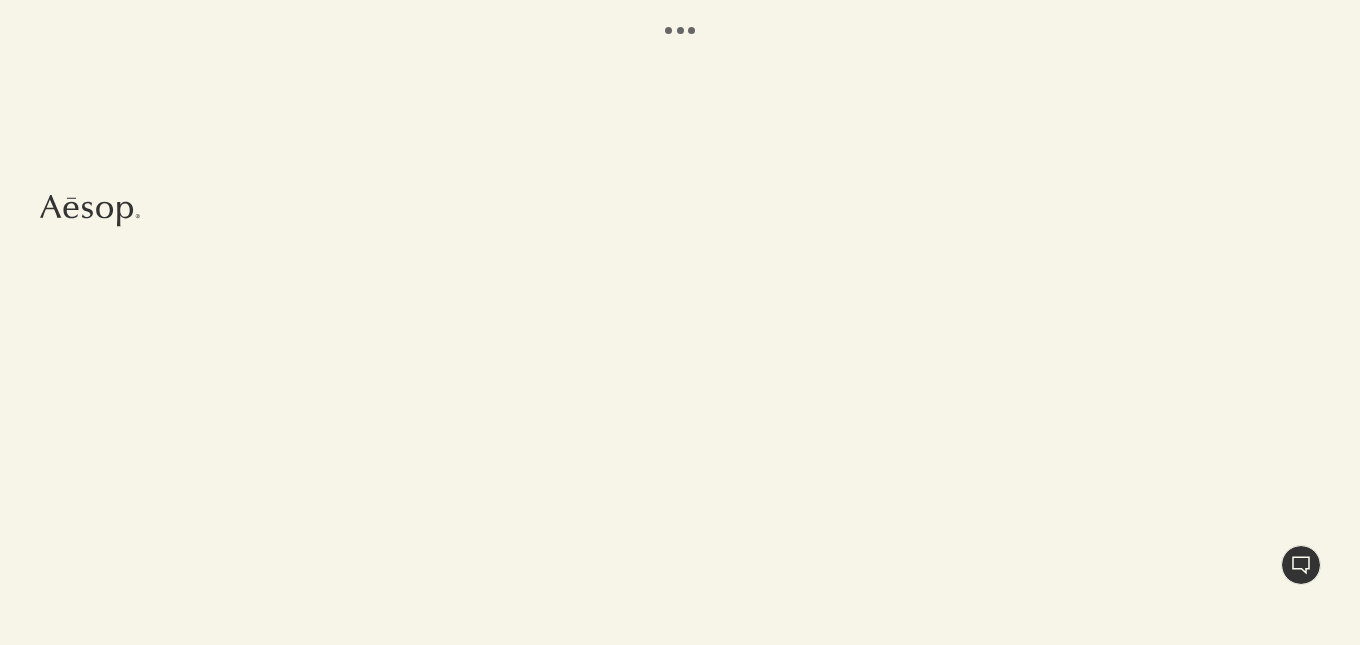 select on "FR" 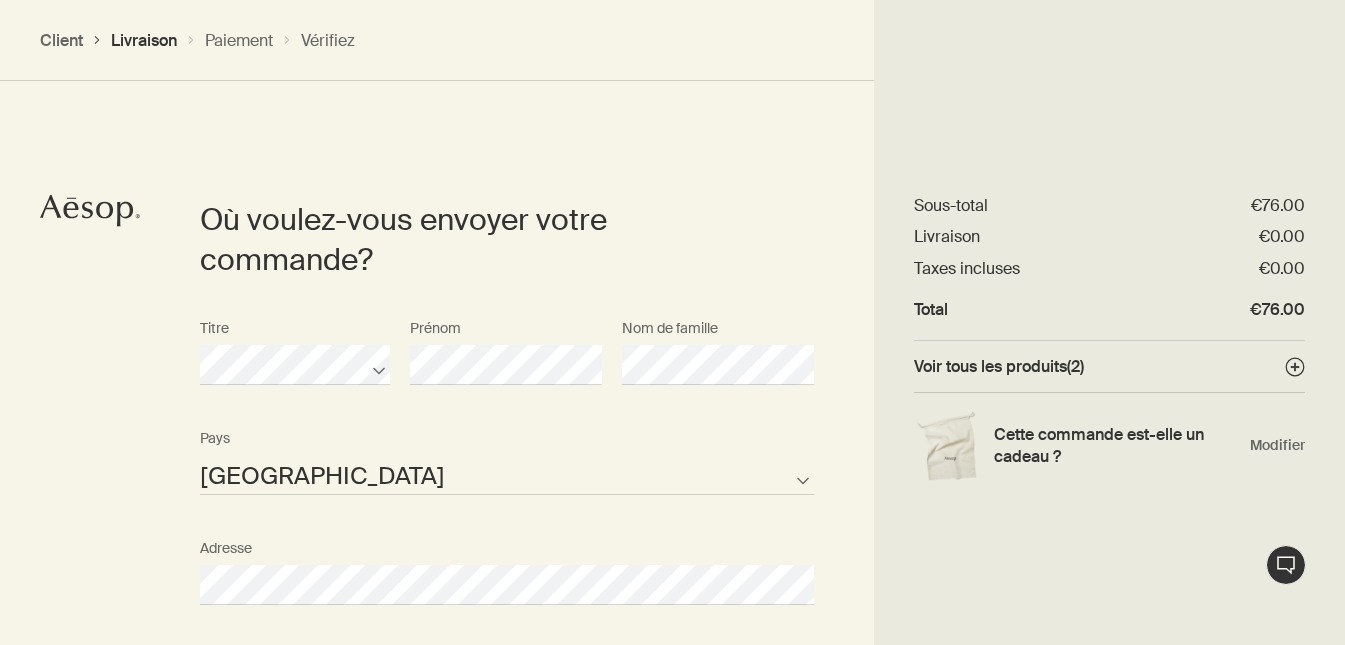 scroll, scrollTop: 448, scrollLeft: 0, axis: vertical 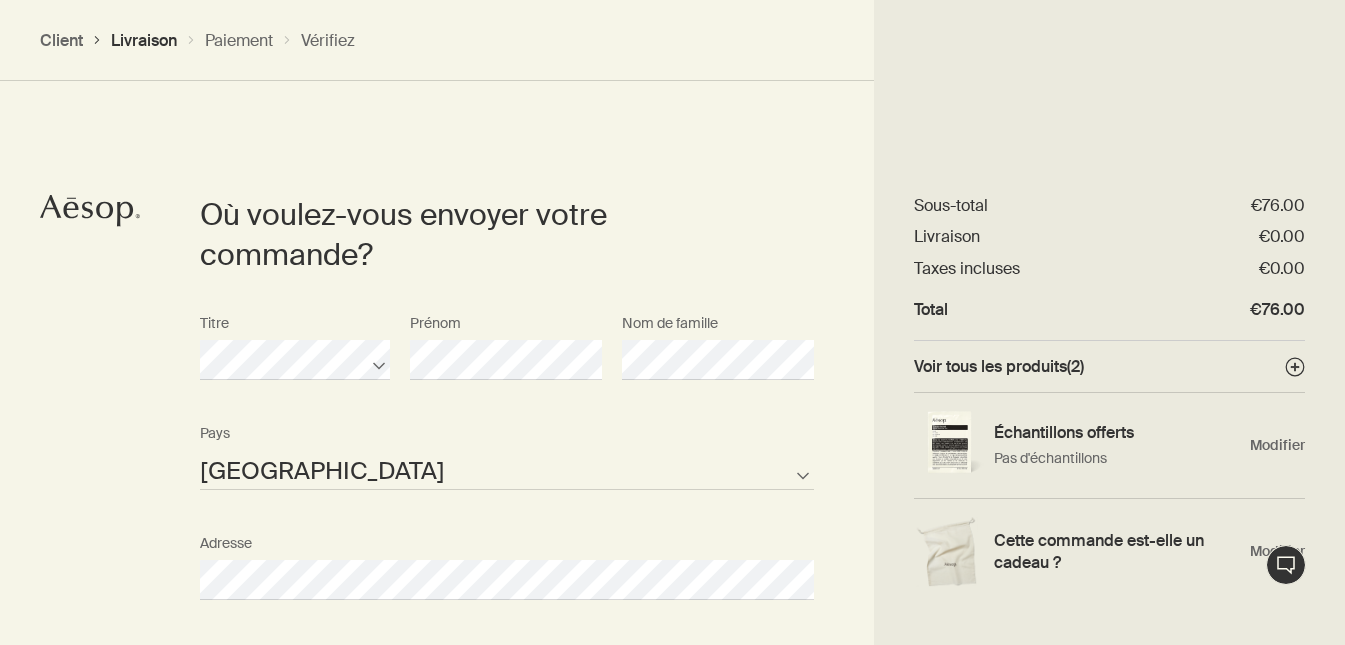 select on "FR" 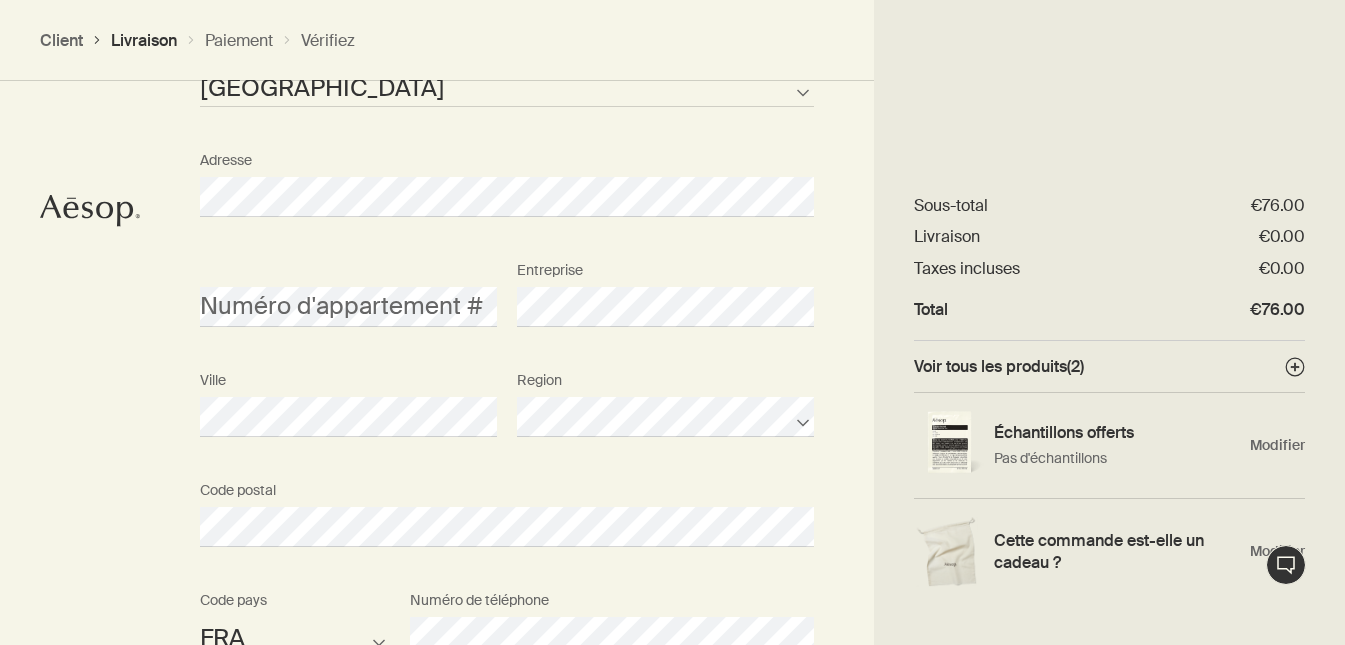 scroll, scrollTop: 968, scrollLeft: 0, axis: vertical 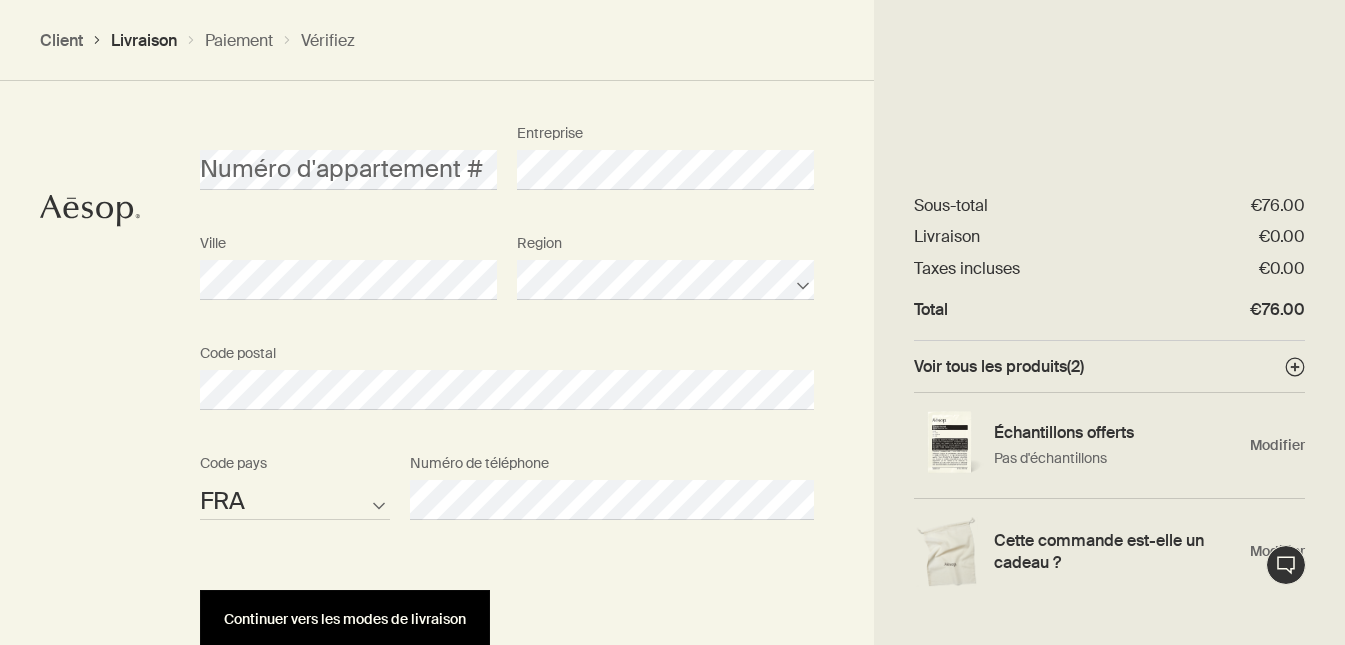 click on "Continuer vers les modes de livraison" at bounding box center (345, 619) 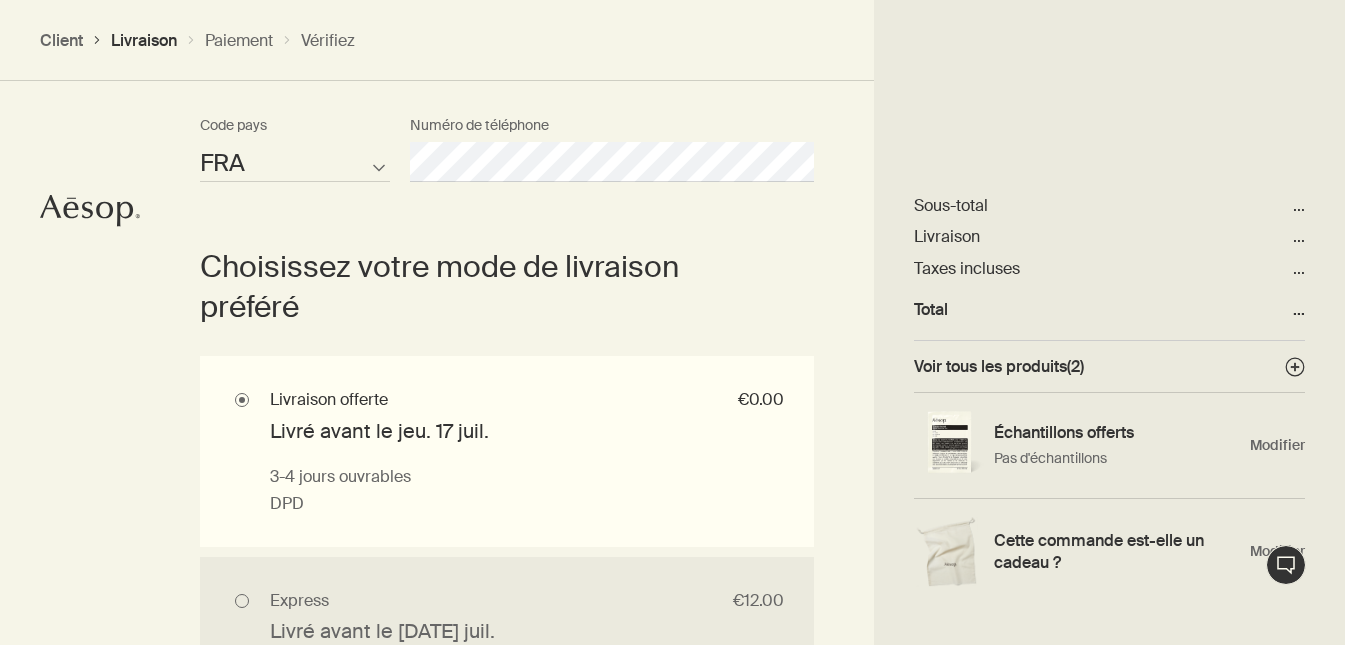 scroll, scrollTop: 1326, scrollLeft: 0, axis: vertical 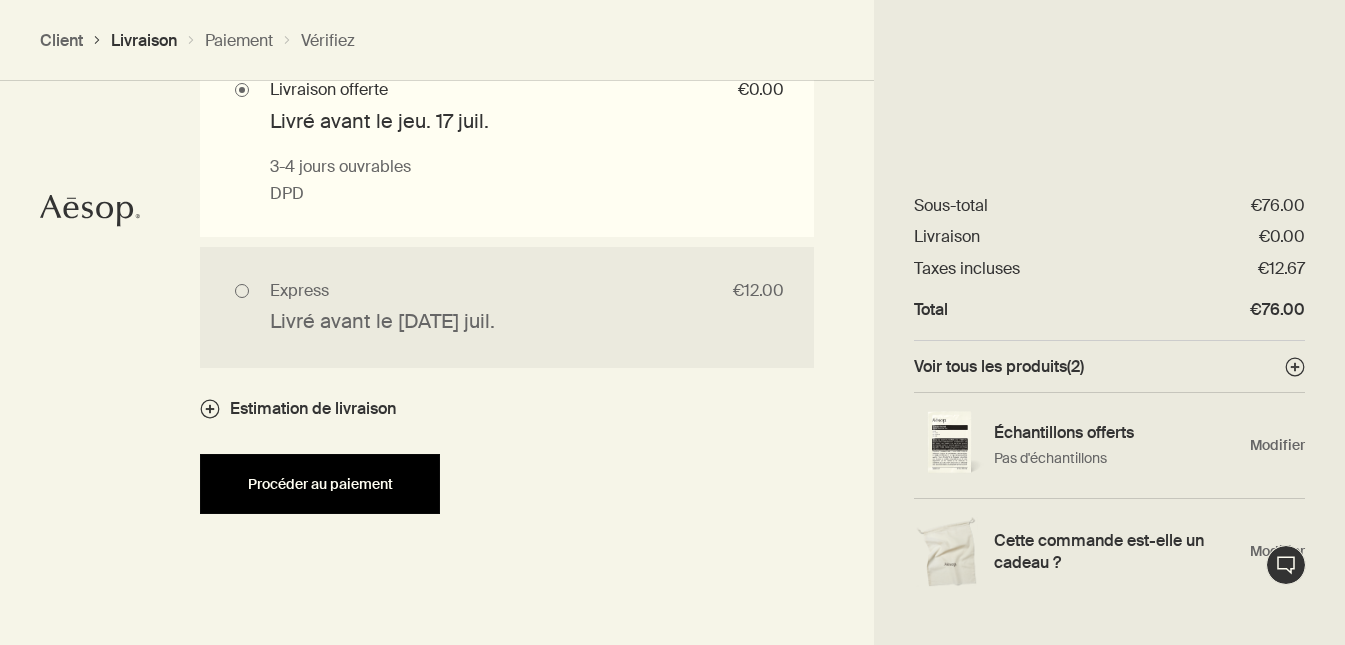 click on "Procéder au paiement" at bounding box center [320, 484] 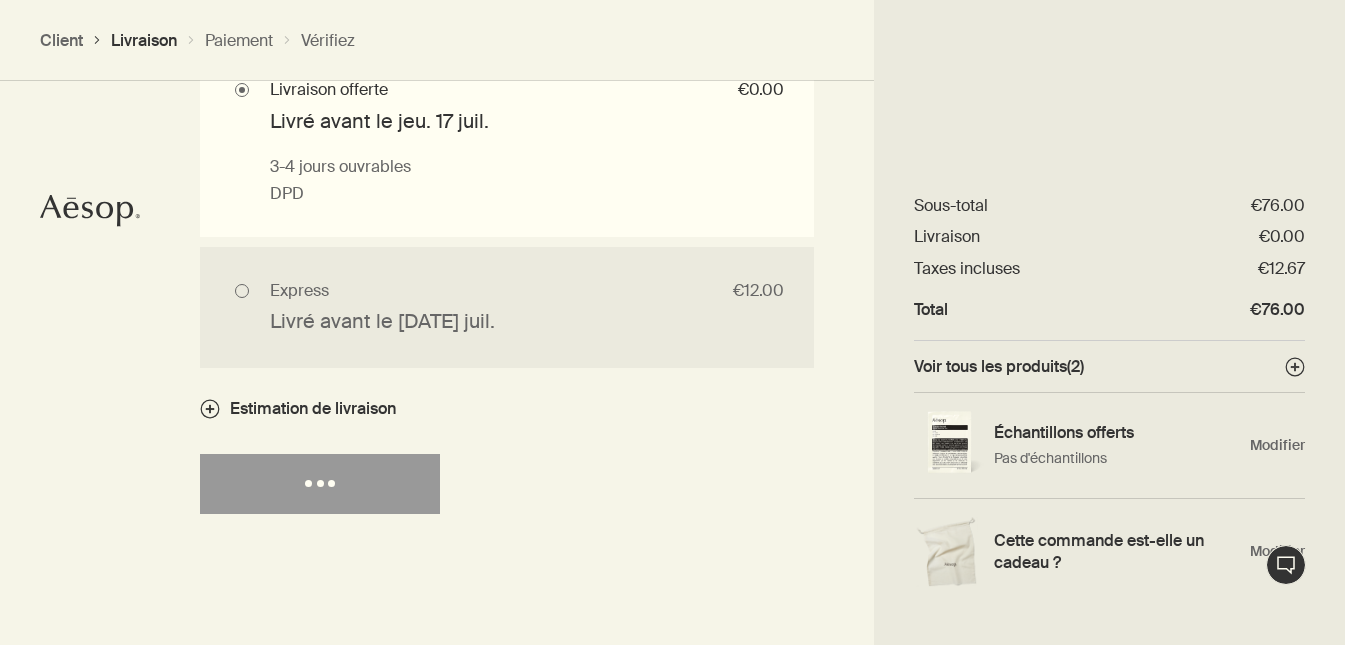 select on "FR" 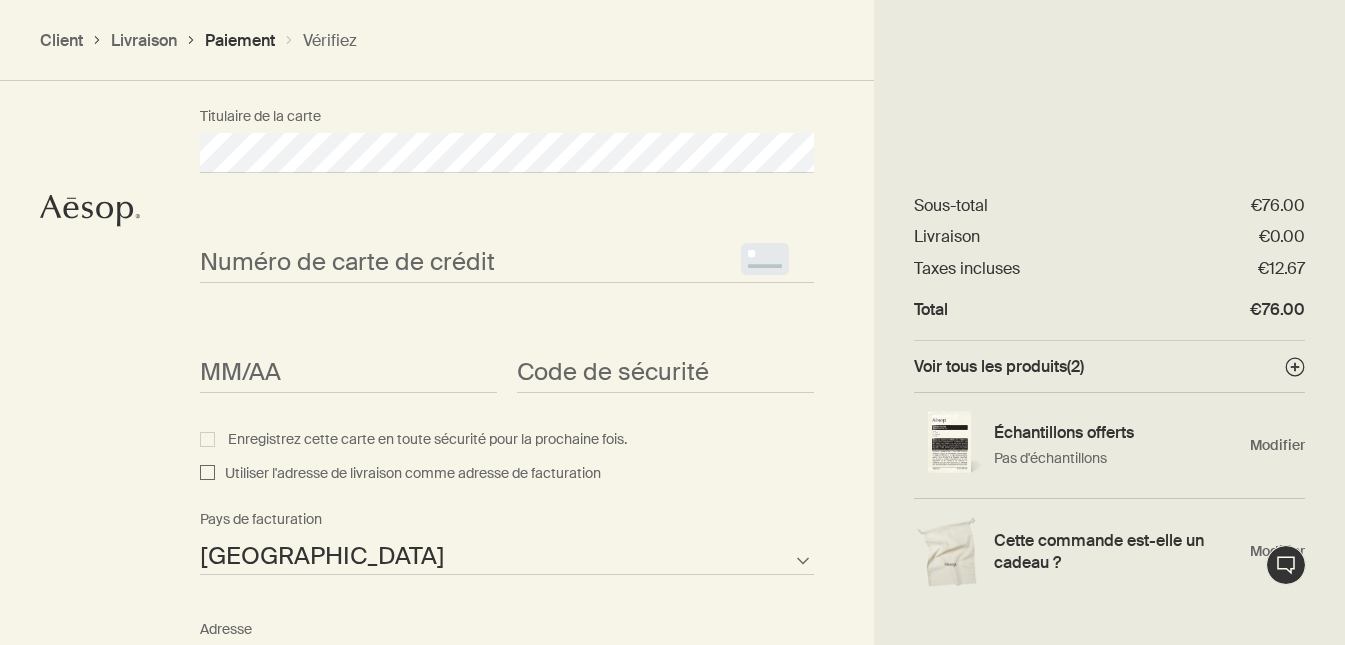 scroll, scrollTop: 1487, scrollLeft: 0, axis: vertical 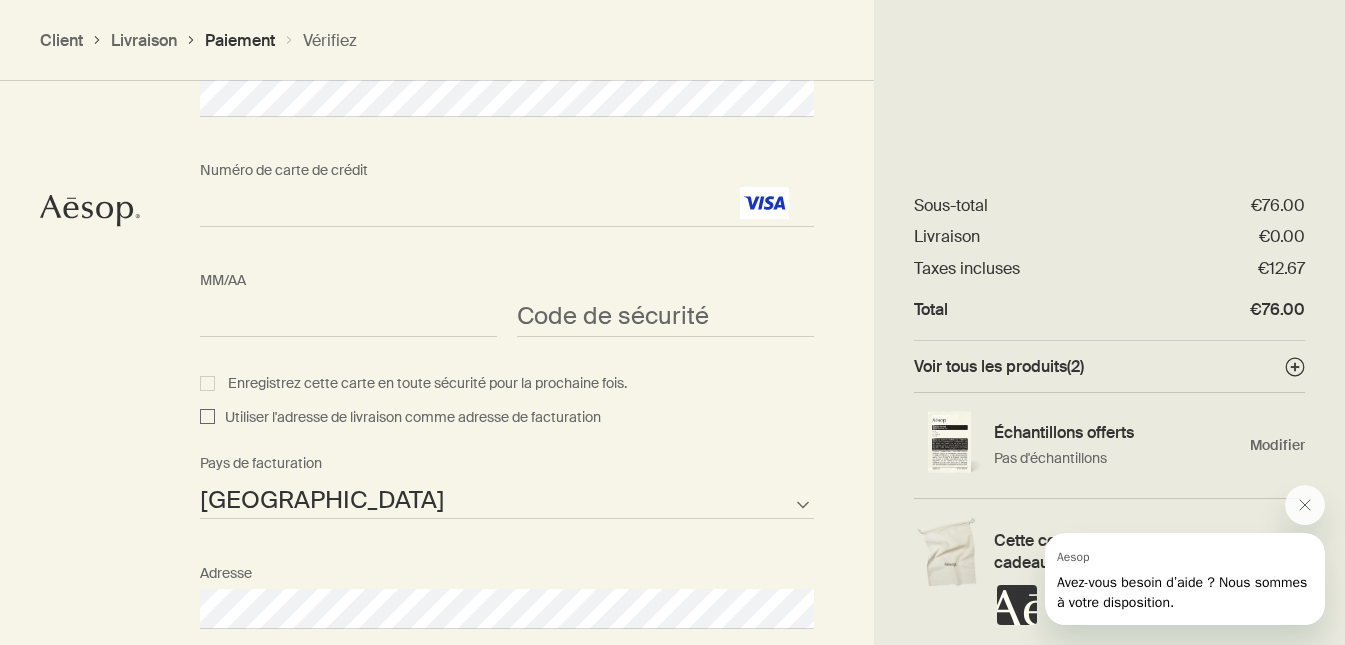 click on "Code de sécurité <p>Your browser does not support iframes.</p>" at bounding box center (665, 299) 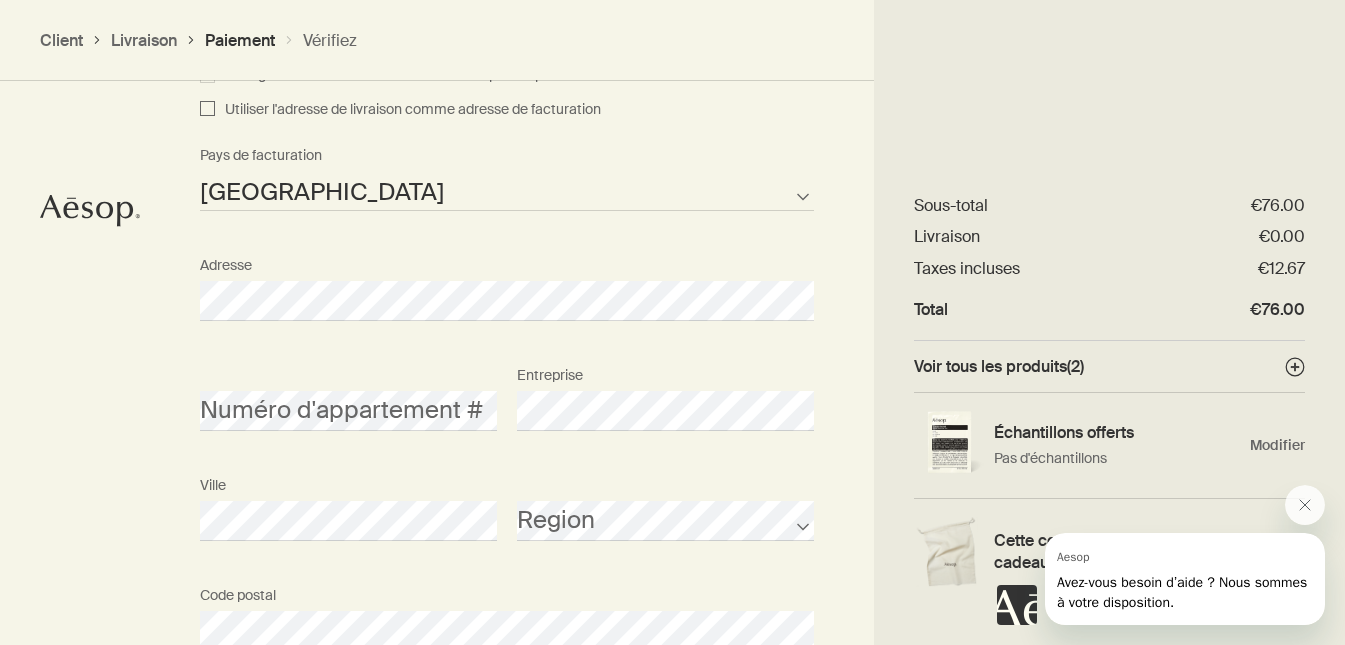 scroll, scrollTop: 1867, scrollLeft: 0, axis: vertical 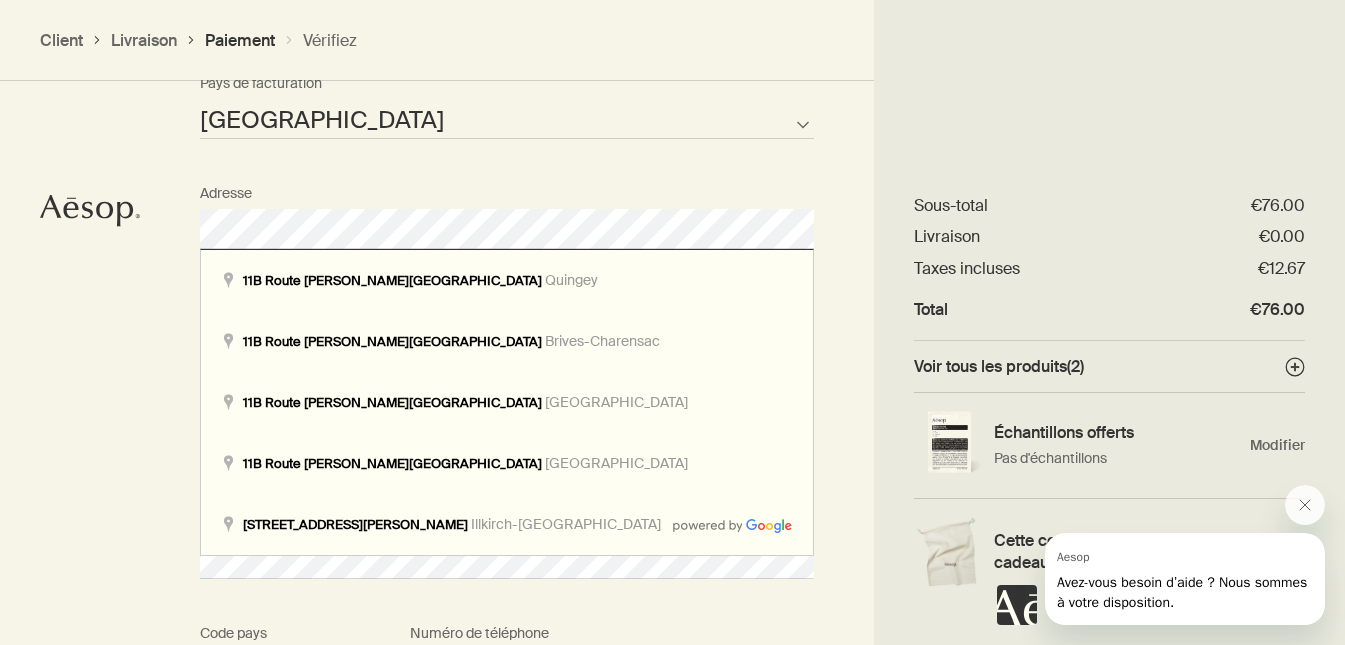 click on "Comment voulez-vous payer? Payer par carte de crédit Payer avec une carte-cadeau Titulaire de la carte Numéro de carte de crédit <p>Your browser does not support iframes.</p> MM/AA <p>Your browser does not support iframes.</p> Code de sécurité <p>Your browser does not support iframes.</p> Enregistrez cette carte en toute sécurité pour la prochaine fois. Utiliser l'adresse de livraison comme adresse de facturation [GEOGRAPHIC_DATA] [GEOGRAPHIC_DATA] [GEOGRAPHIC_DATA] [GEOGRAPHIC_DATA] américaine [GEOGRAPHIC_DATA] [GEOGRAPHIC_DATA] [GEOGRAPHIC_DATA] [GEOGRAPHIC_DATA] [GEOGRAPHIC_DATA] [GEOGRAPHIC_DATA] [GEOGRAPHIC_DATA] [GEOGRAPHIC_DATA] [GEOGRAPHIC_DATA] [GEOGRAPHIC_DATA] [GEOGRAPHIC_DATA] [GEOGRAPHIC_DATA] [GEOGRAPHIC_DATA] [GEOGRAPHIC_DATA] [GEOGRAPHIC_DATA] [GEOGRAPHIC_DATA] [GEOGRAPHIC_DATA] [GEOGRAPHIC_DATA] [GEOGRAPHIC_DATA] [GEOGRAPHIC_DATA] [GEOGRAPHIC_DATA] [GEOGRAPHIC_DATA] [GEOGRAPHIC_DATA] [GEOGRAPHIC_DATA] [GEOGRAPHIC_DATA] [GEOGRAPHIC_DATA] britannique de l'océan Indien [GEOGRAPHIC_DATA] [GEOGRAPHIC_DATA] [GEOGRAPHIC_DATA] [GEOGRAPHIC_DATA] [GEOGRAPHIC_DATA] [GEOGRAPHIC_DATA] [GEOGRAPHIC_DATA] [GEOGRAPHIC_DATA] [GEOGRAPHIC_DATA] [GEOGRAPHIC_DATA] [GEOGRAPHIC_DATA] [GEOGRAPHIC_DATA] [GEOGRAPHIC_DATA] [GEOGRAPHIC_DATA] [GEOGRAPHIC_DATA] Christmas [GEOGRAPHIC_DATA] [GEOGRAPHIC_DATA] [GEOGRAPHIC_DATA] [GEOGRAPHIC_DATA] [GEOGRAPHIC_DATA] [GEOGRAPHIC_DATA] [GEOGRAPHIC_DATA] [GEOGRAPHIC_DATA] [GEOGRAPHIC_DATA] [GEOGRAPHIC_DATA]" at bounding box center (672, 67) 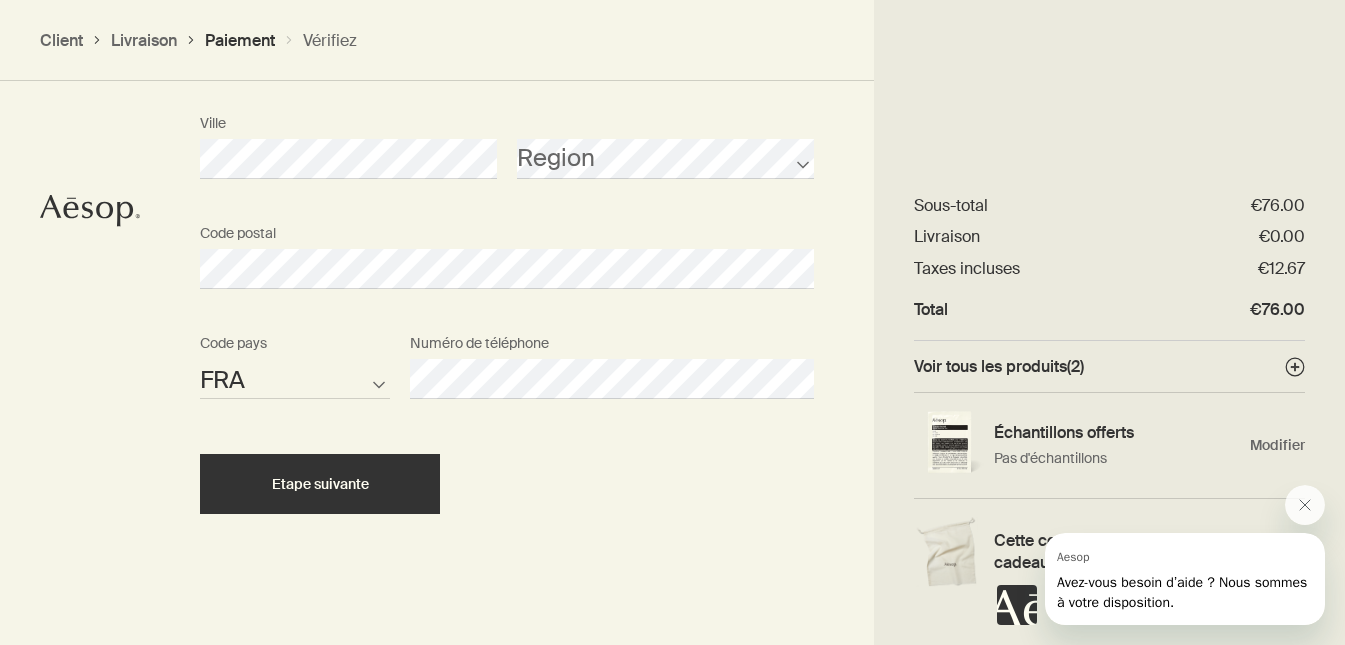 scroll, scrollTop: 2159, scrollLeft: 0, axis: vertical 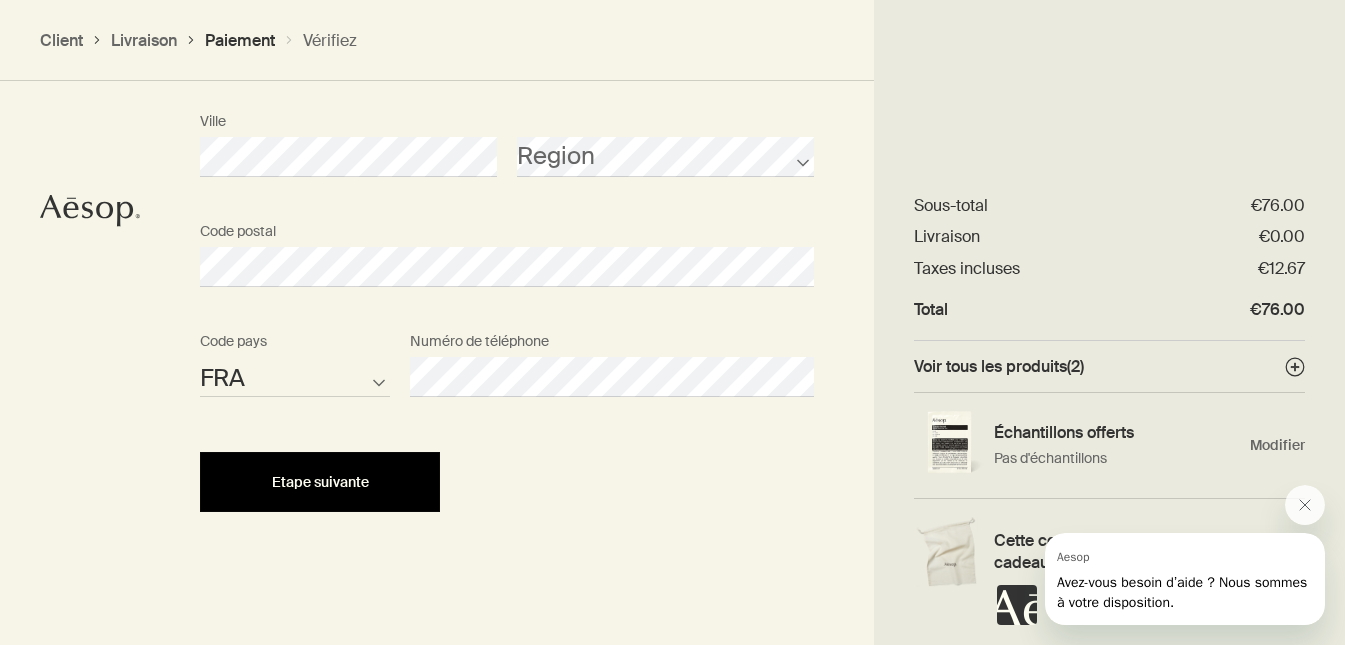 click on "Etape suivante" at bounding box center (320, 482) 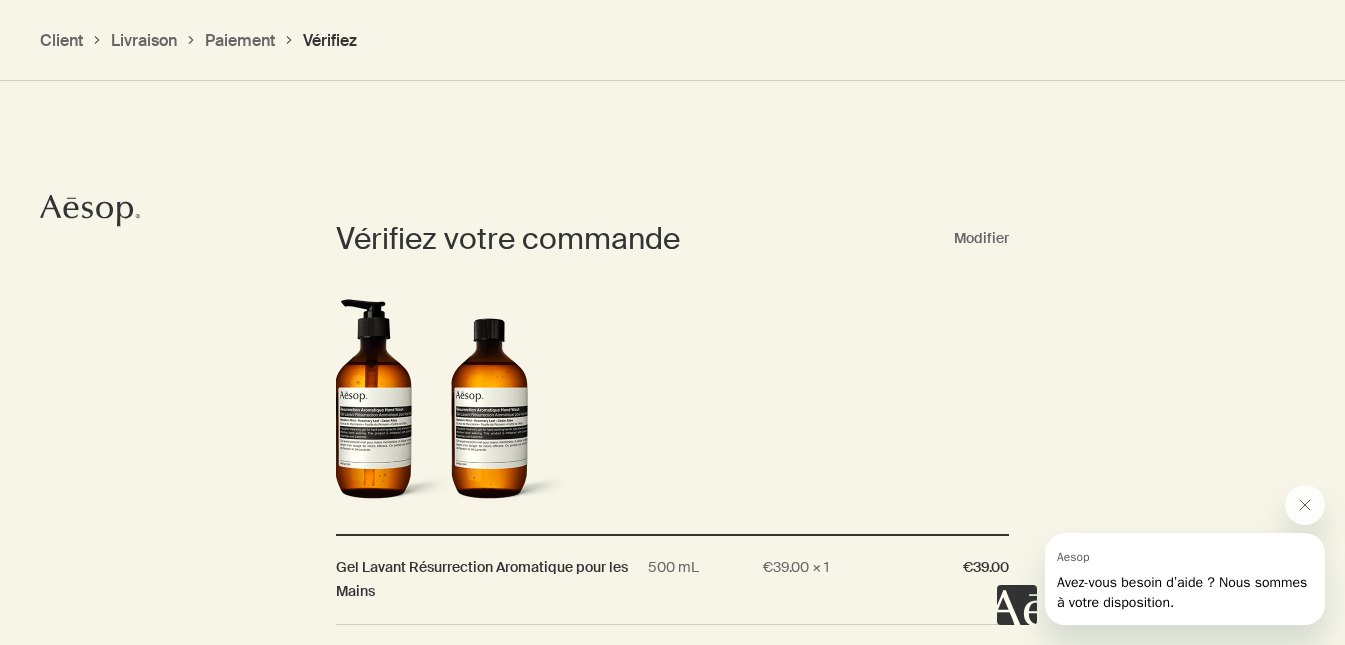 scroll, scrollTop: 1378, scrollLeft: 0, axis: vertical 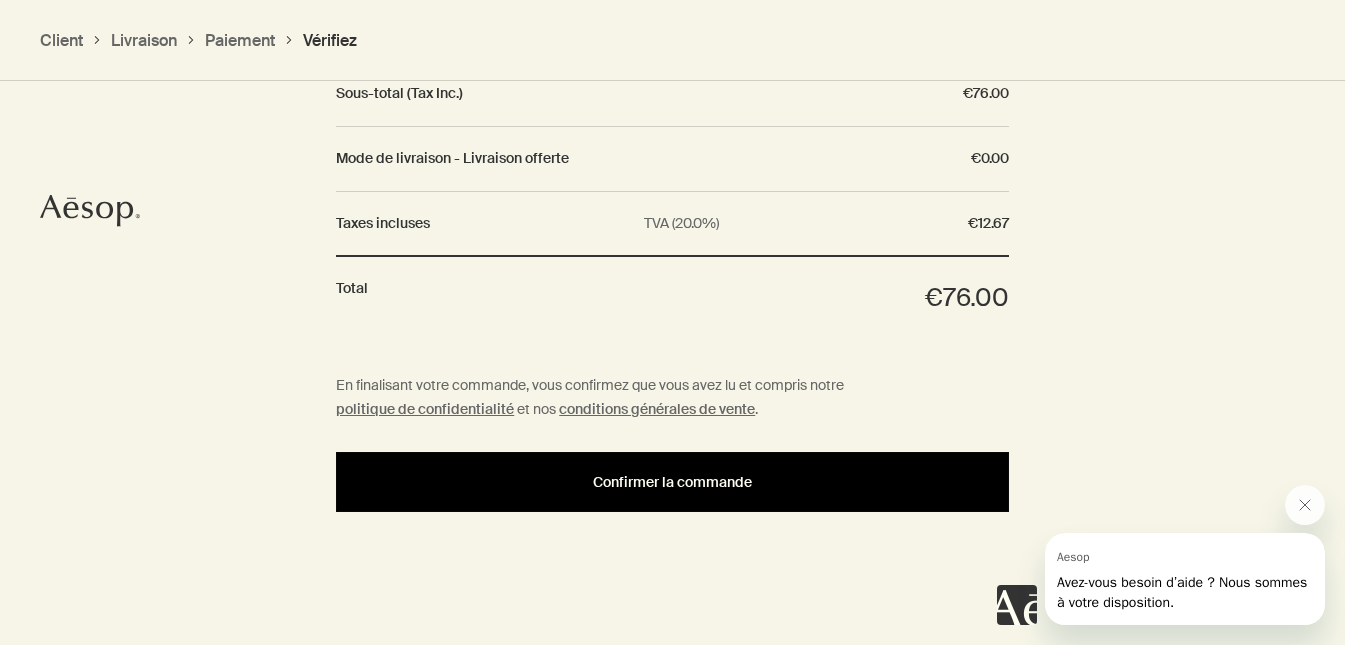click on "Confirmer la commande" at bounding box center [672, 482] 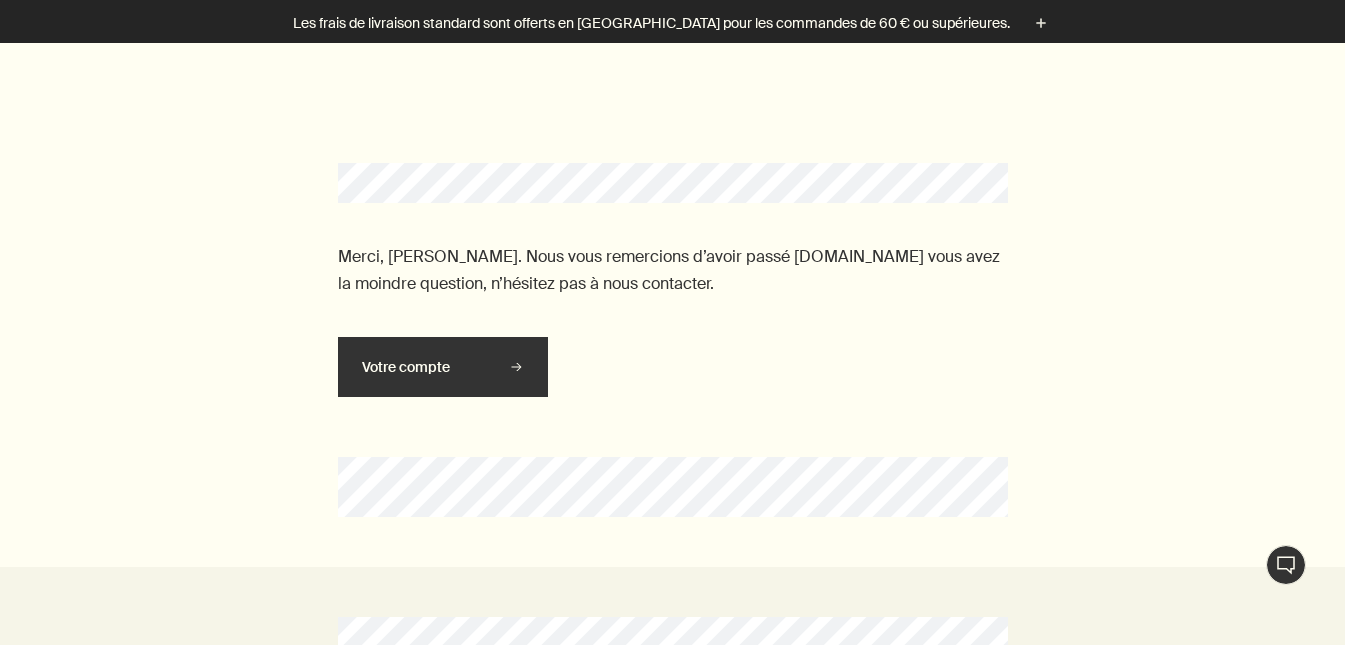 scroll, scrollTop: 0, scrollLeft: 0, axis: both 